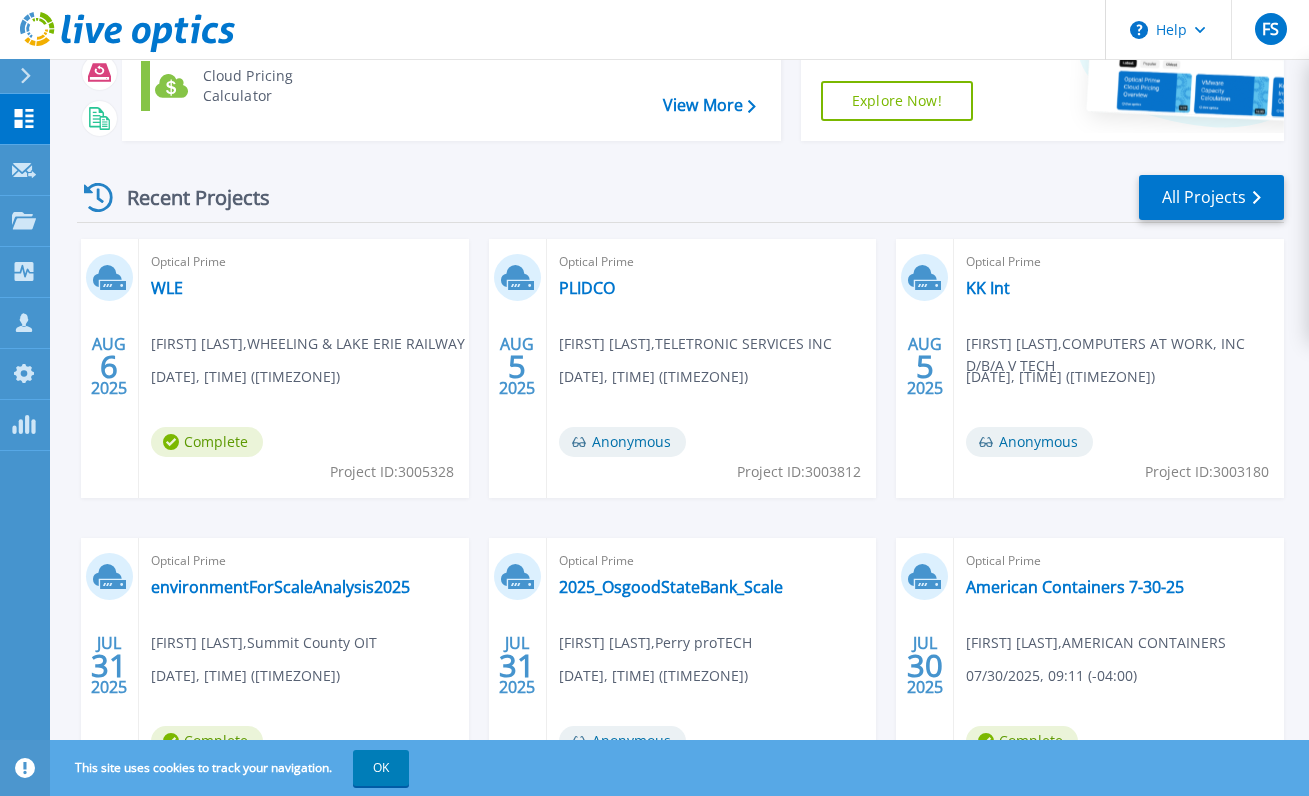 scroll, scrollTop: 197, scrollLeft: 0, axis: vertical 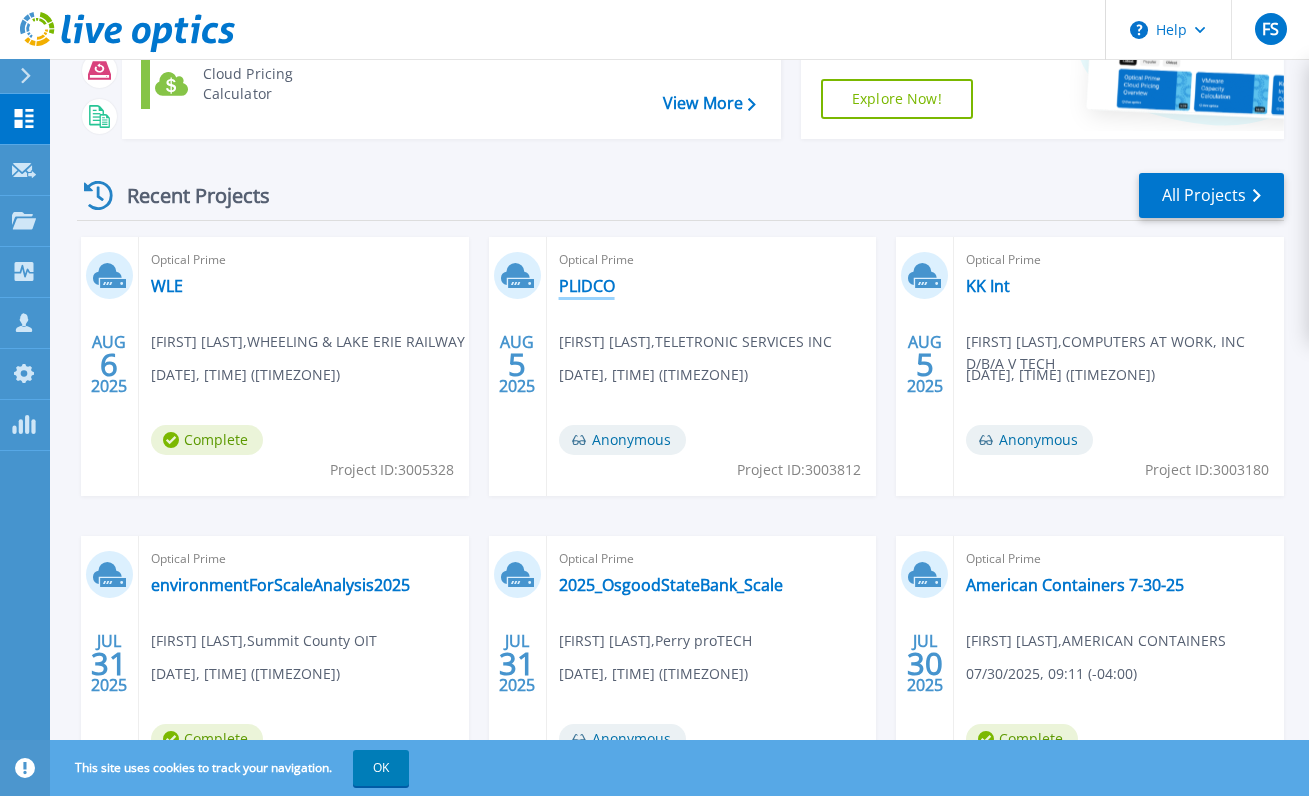 click on "PLIDCO" at bounding box center [587, 286] 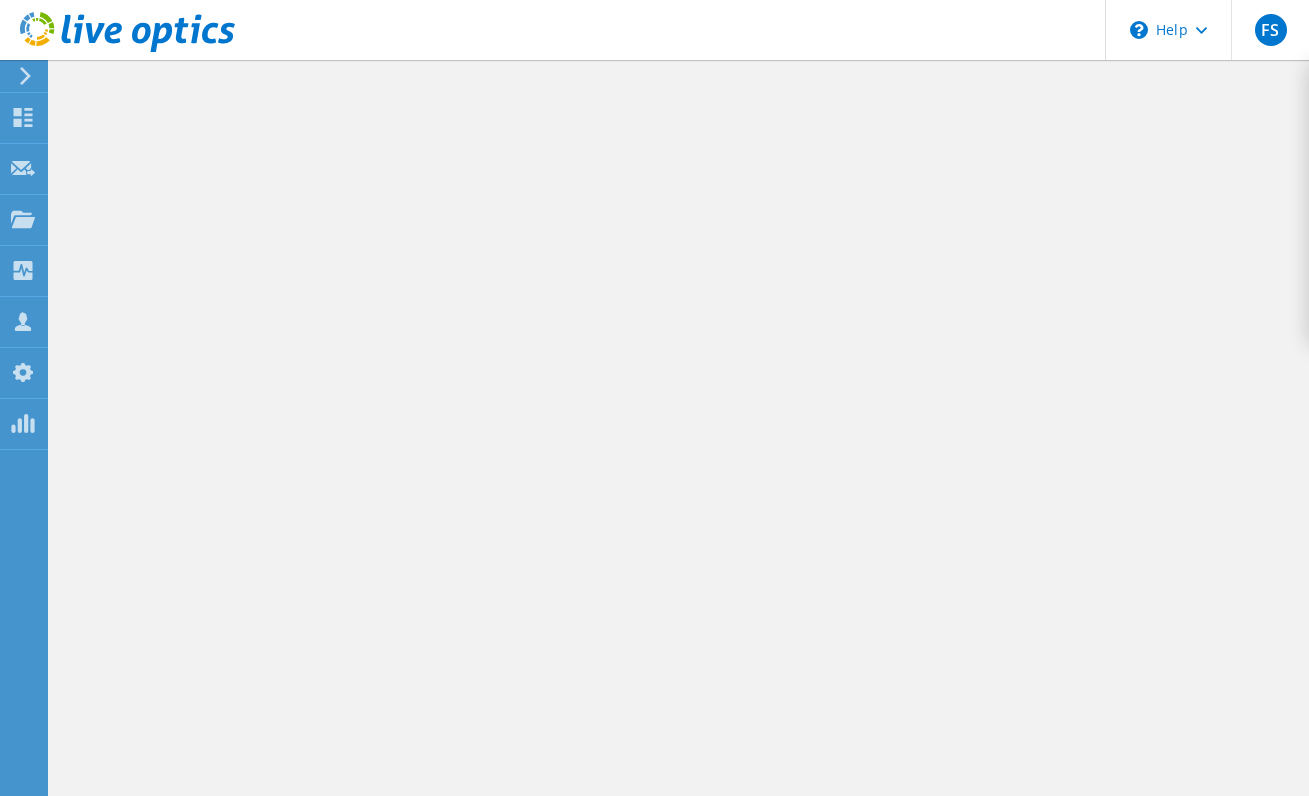 scroll, scrollTop: 0, scrollLeft: 0, axis: both 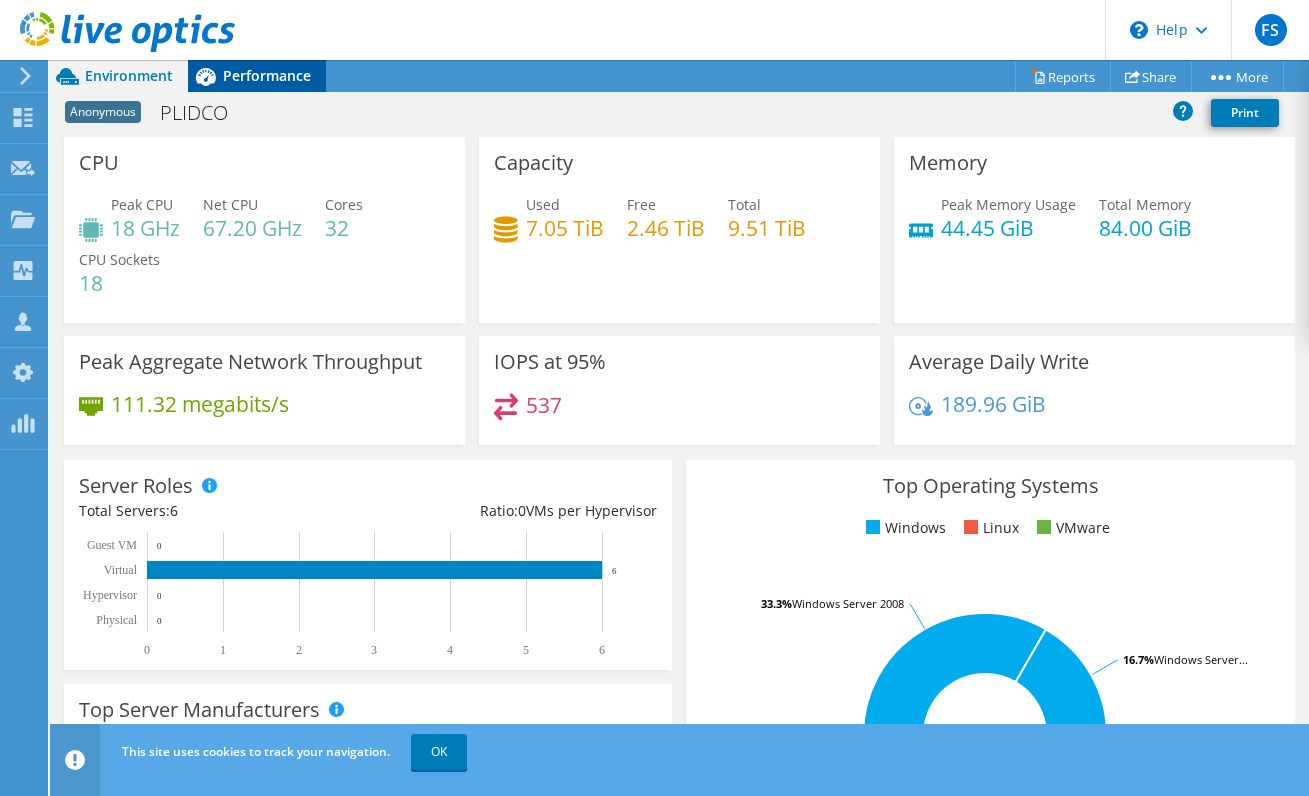 click on "Performance" at bounding box center [257, 76] 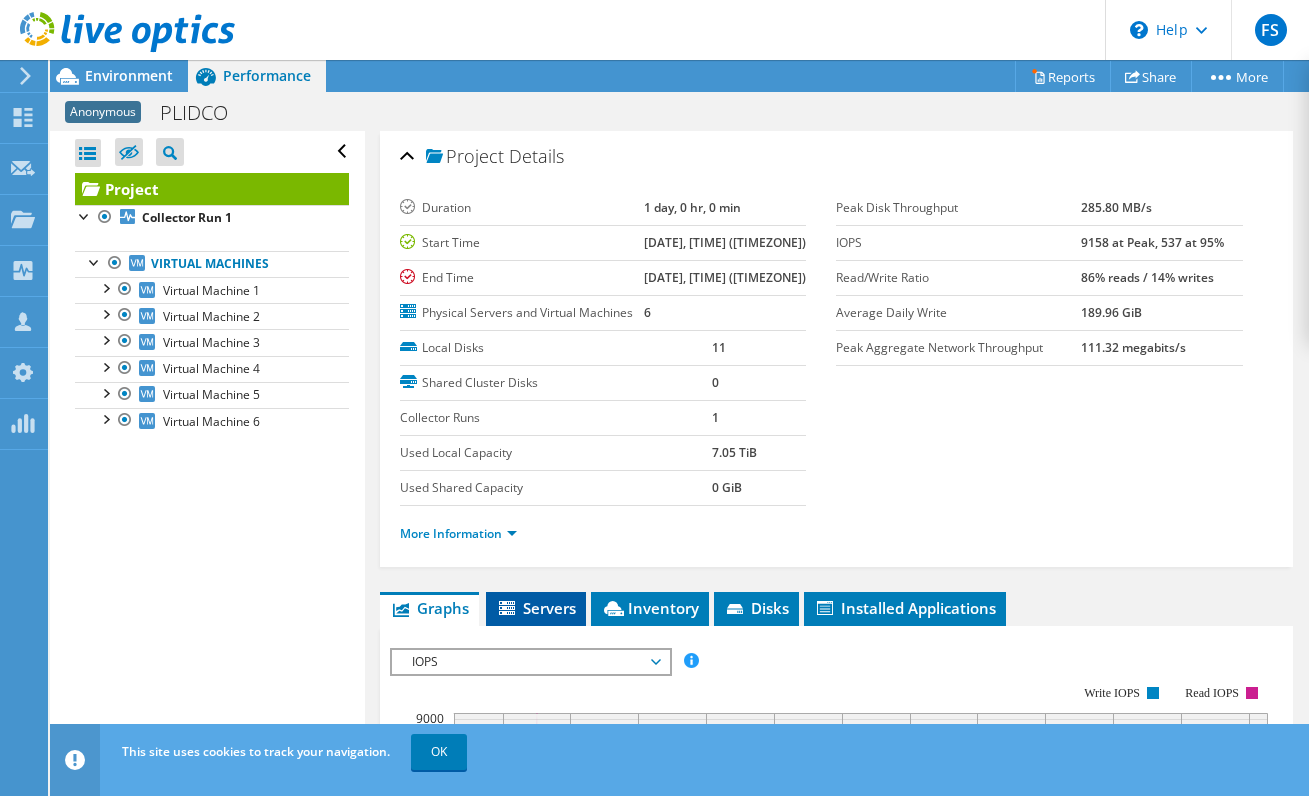 click 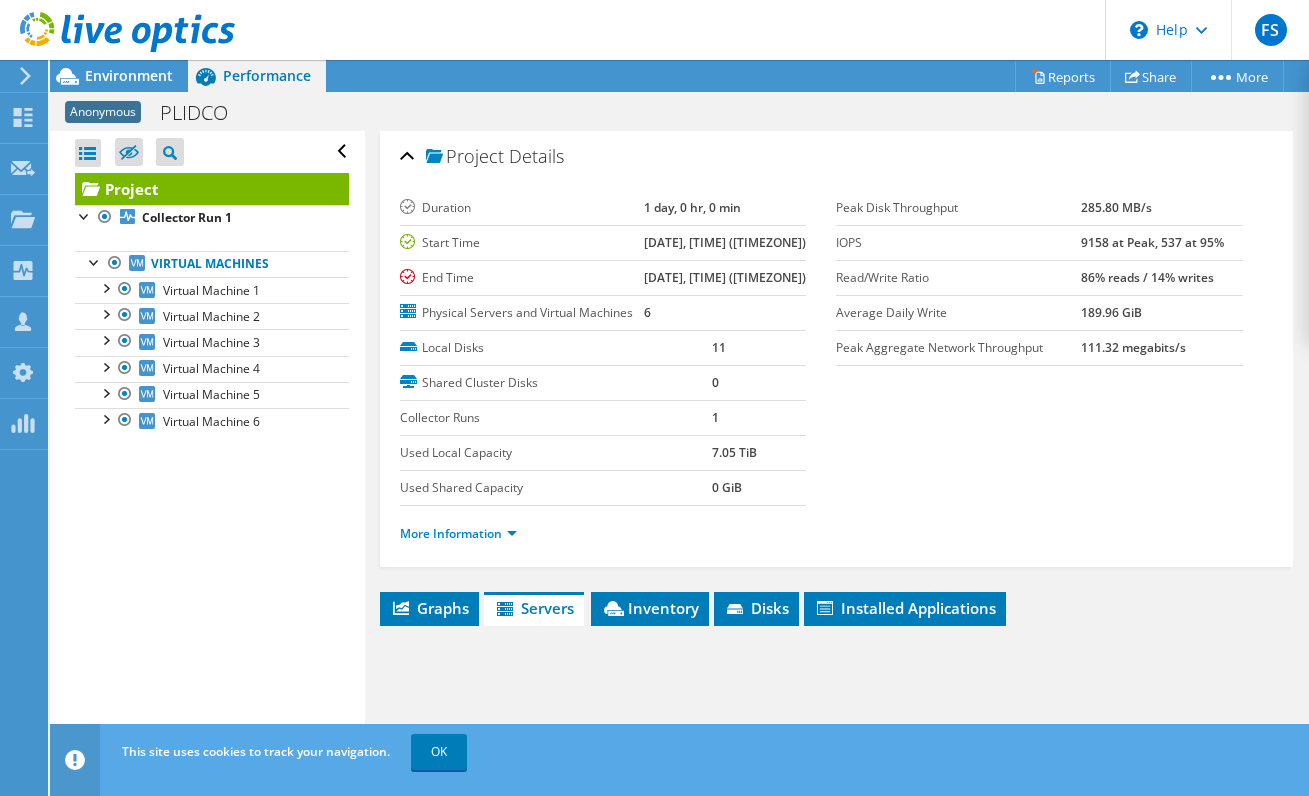 scroll, scrollTop: 369, scrollLeft: 0, axis: vertical 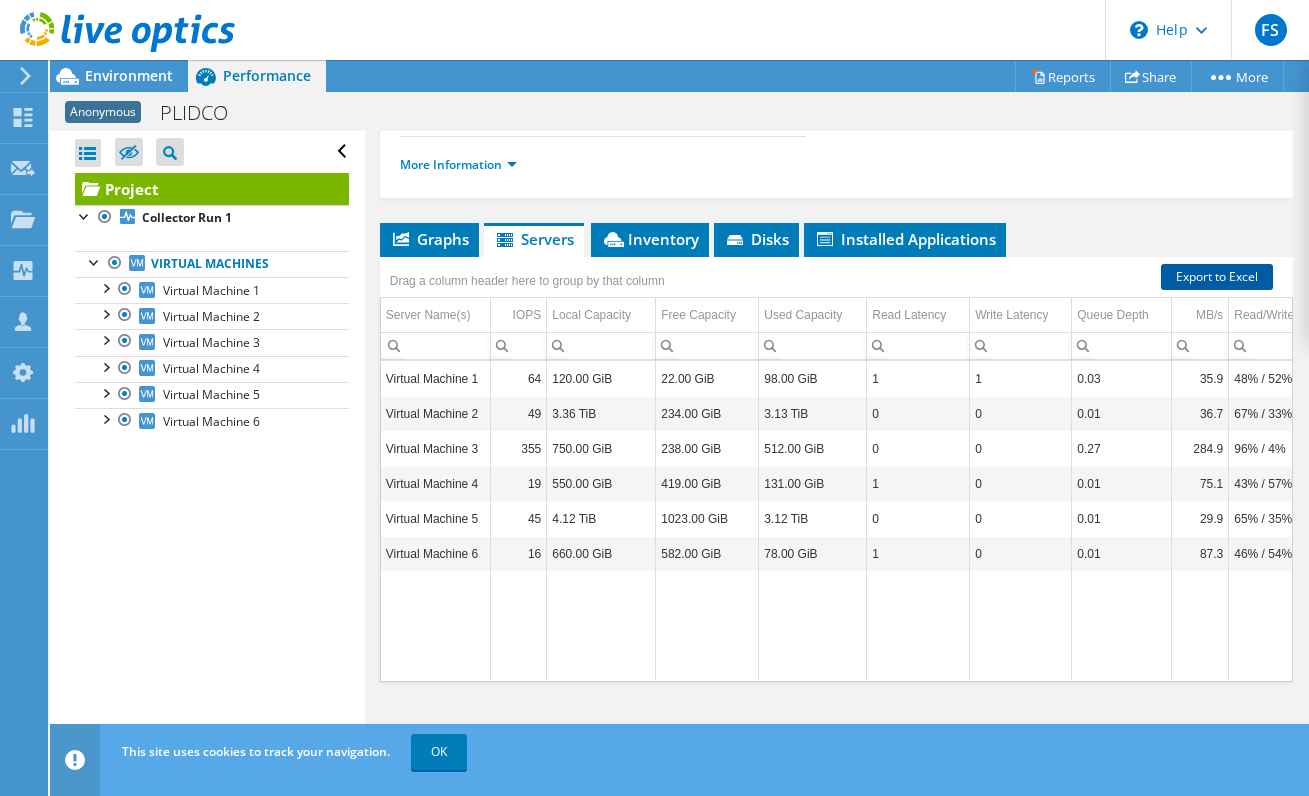 click on "Export to Excel" at bounding box center (1217, 277) 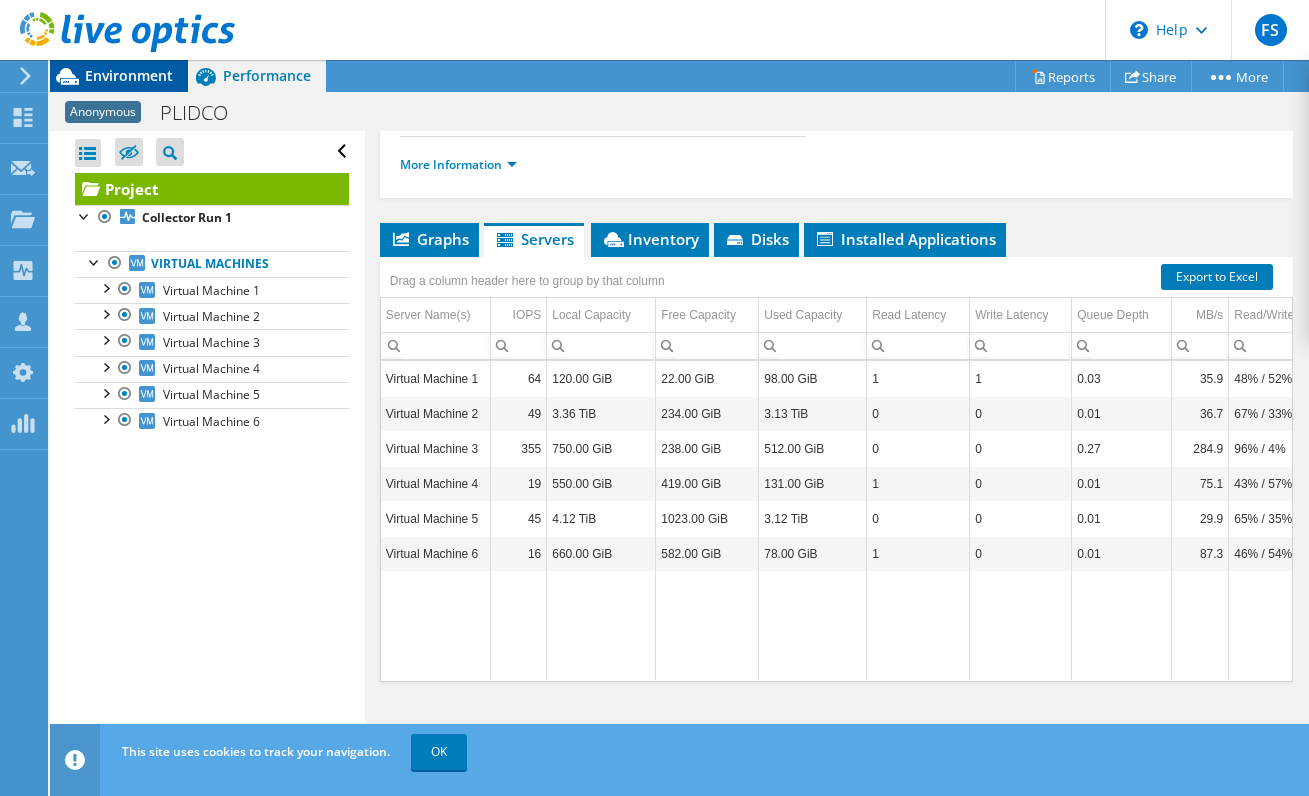 click on "Environment" at bounding box center (129, 75) 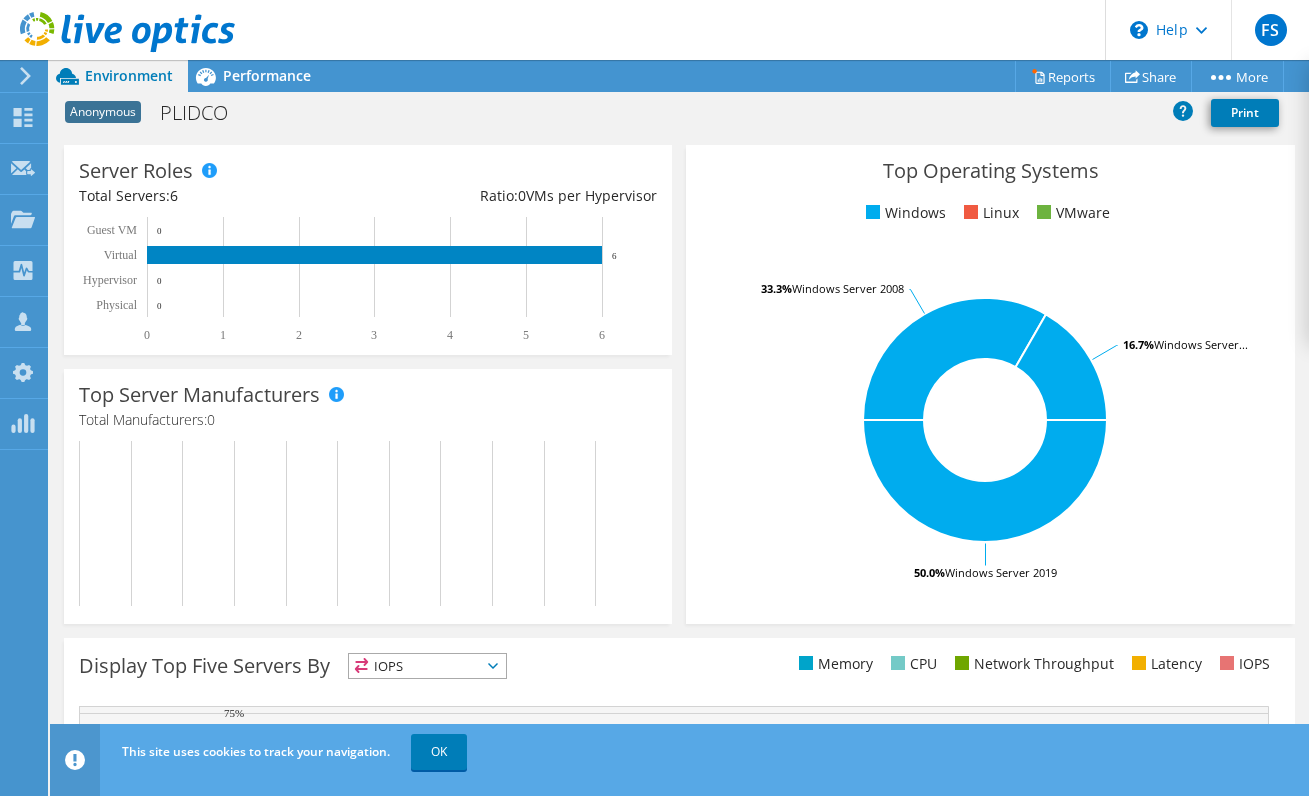 scroll, scrollTop: 0, scrollLeft: 0, axis: both 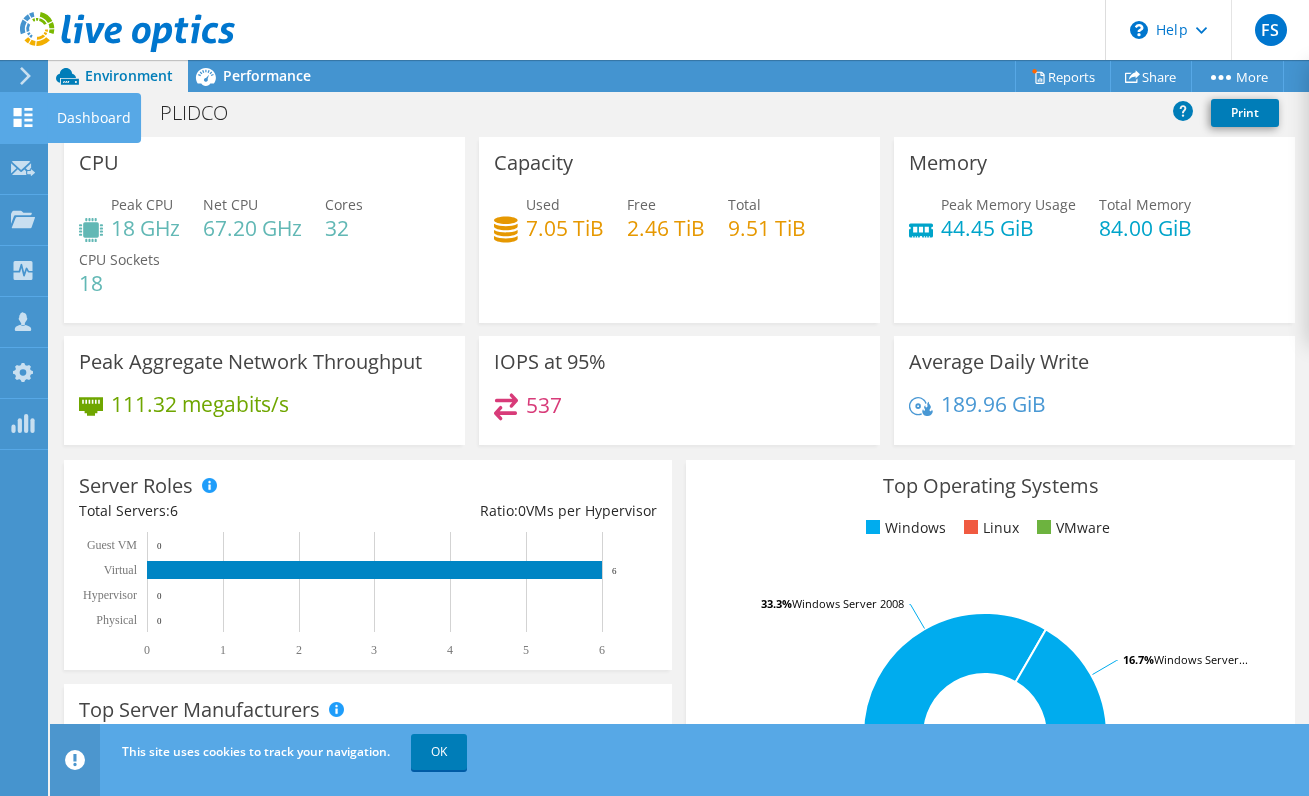 click 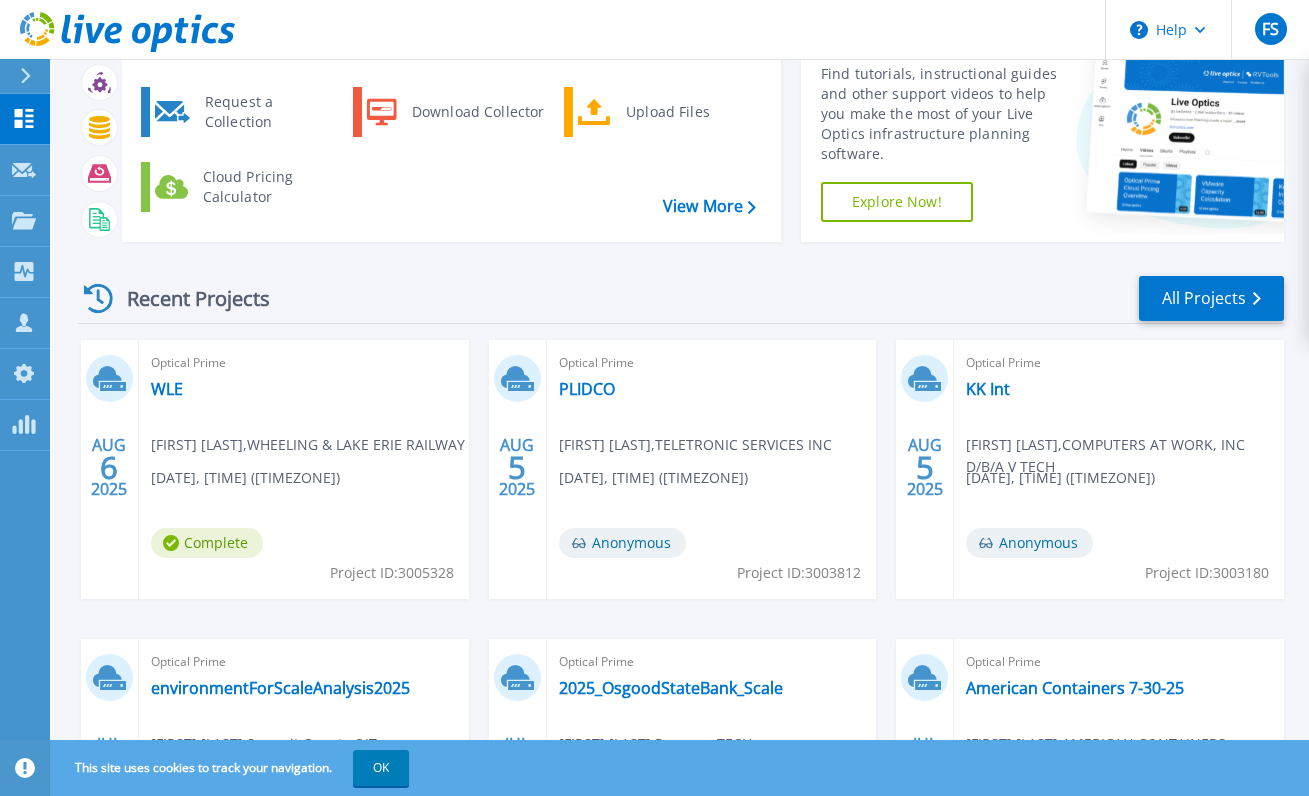 scroll, scrollTop: 96, scrollLeft: 0, axis: vertical 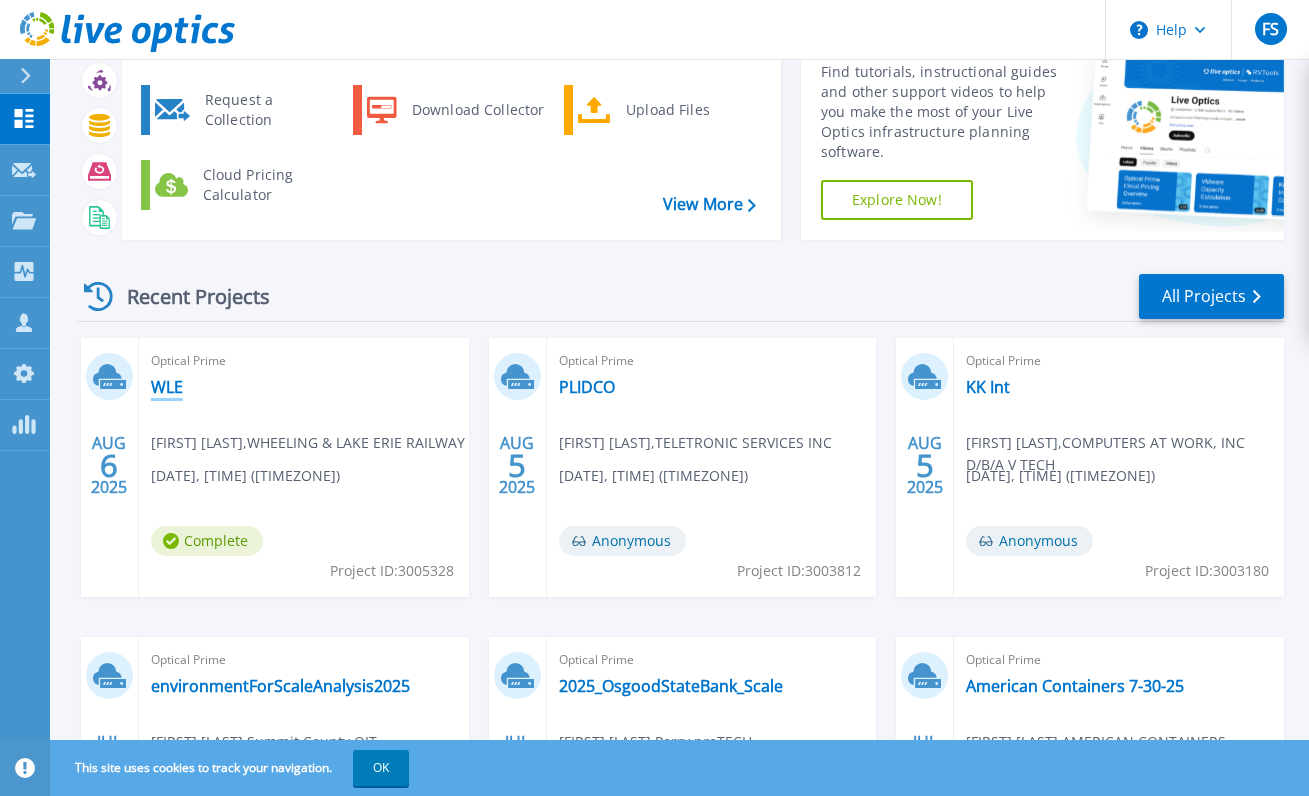 click on "WLE" at bounding box center (167, 387) 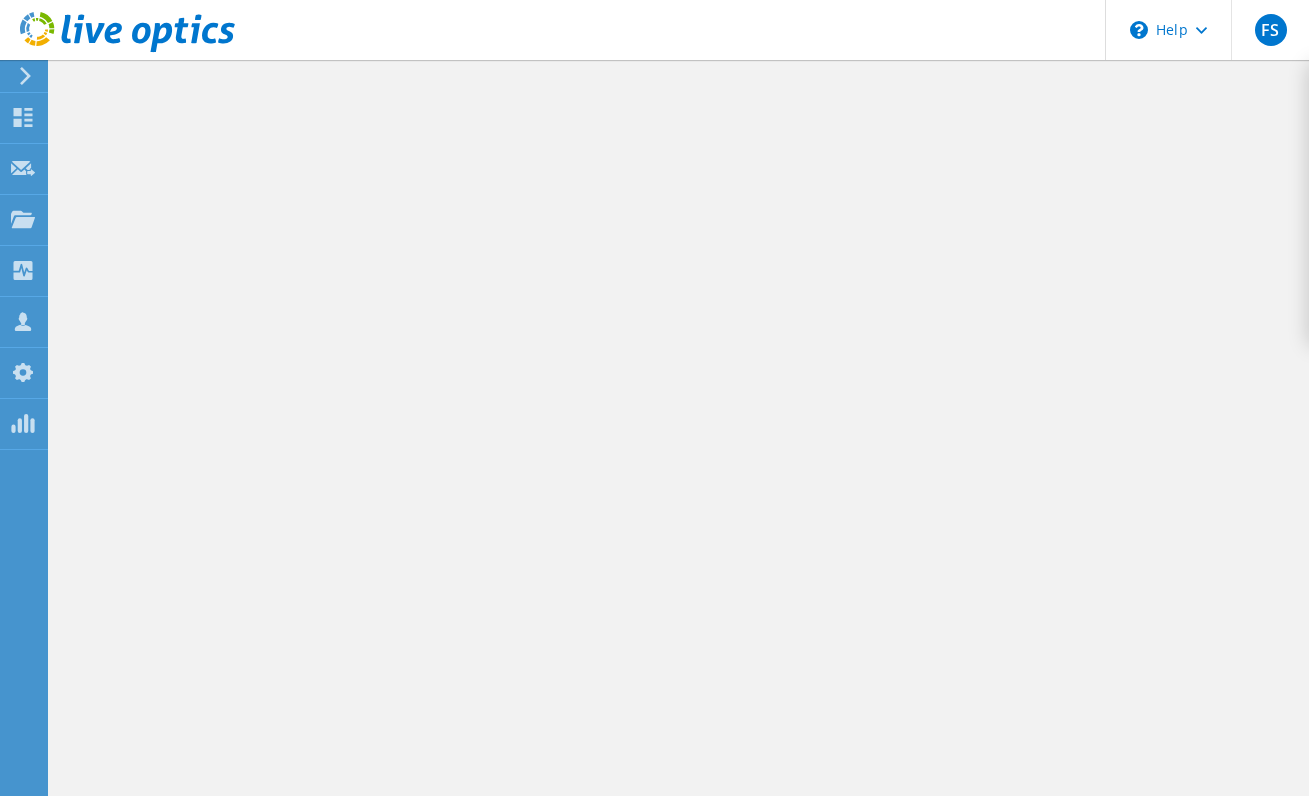 scroll, scrollTop: 0, scrollLeft: 0, axis: both 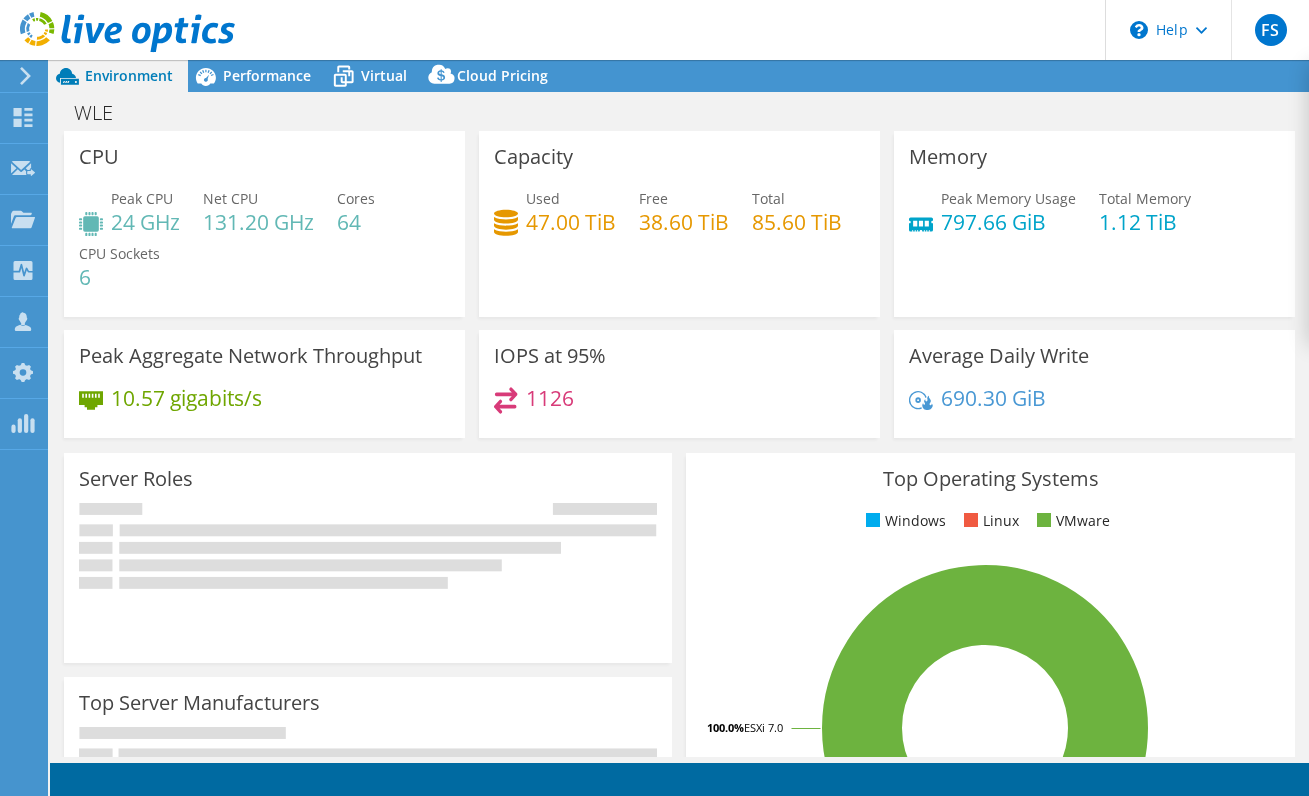 select on "USD" 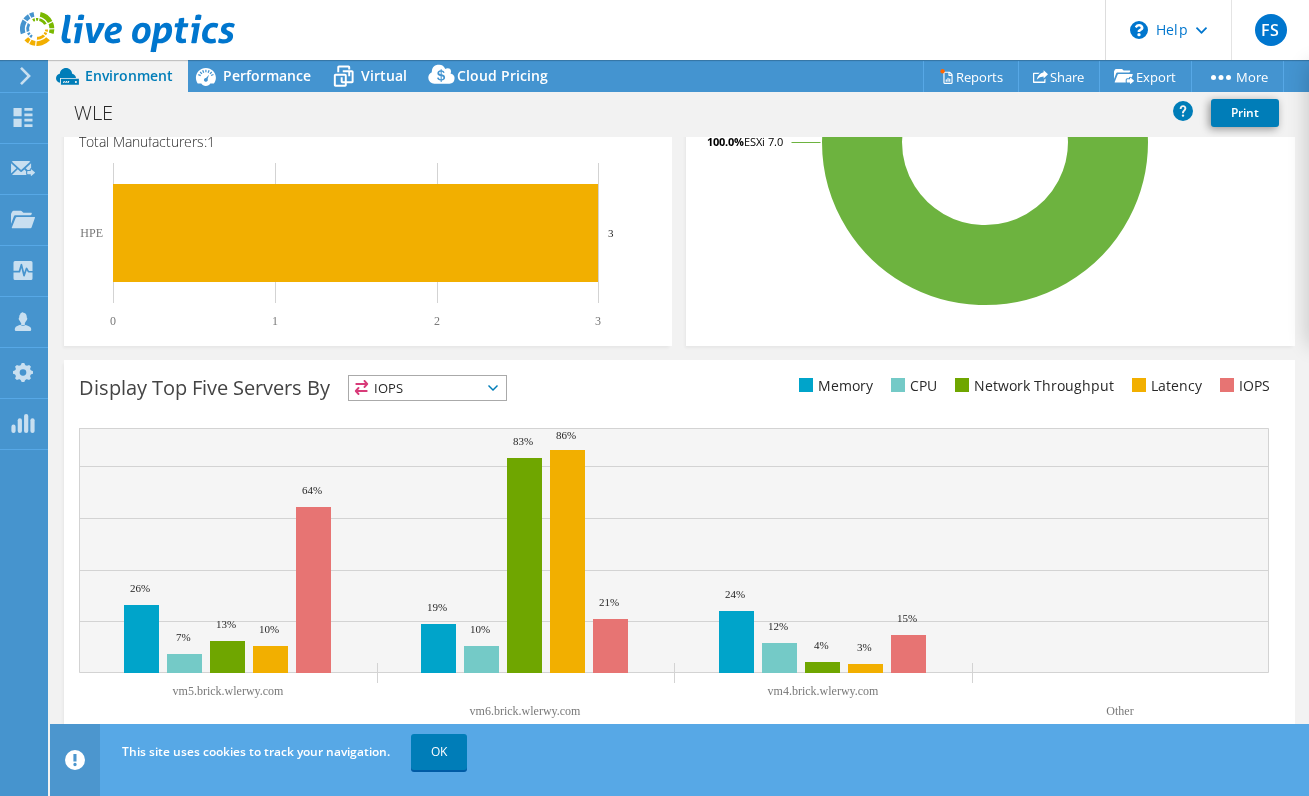 scroll, scrollTop: 0, scrollLeft: 0, axis: both 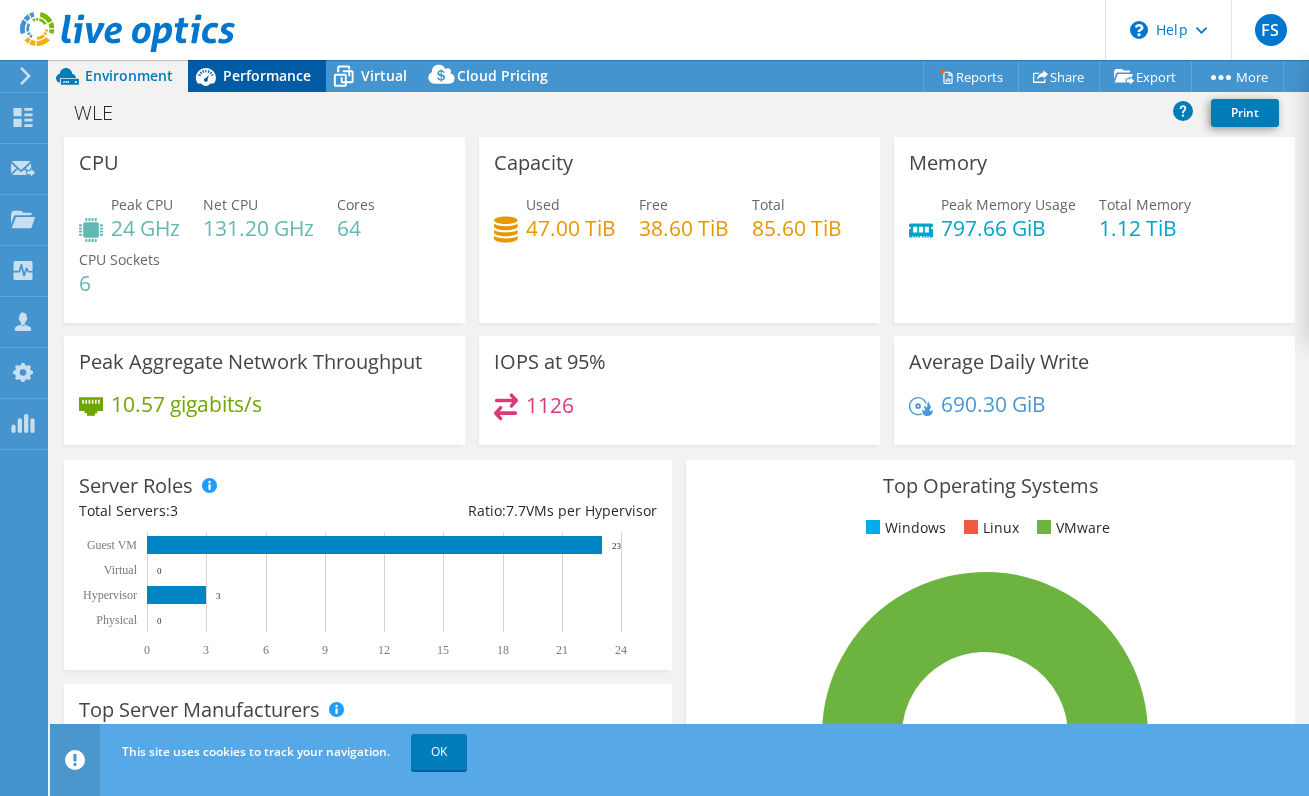 click on "Performance" at bounding box center [267, 75] 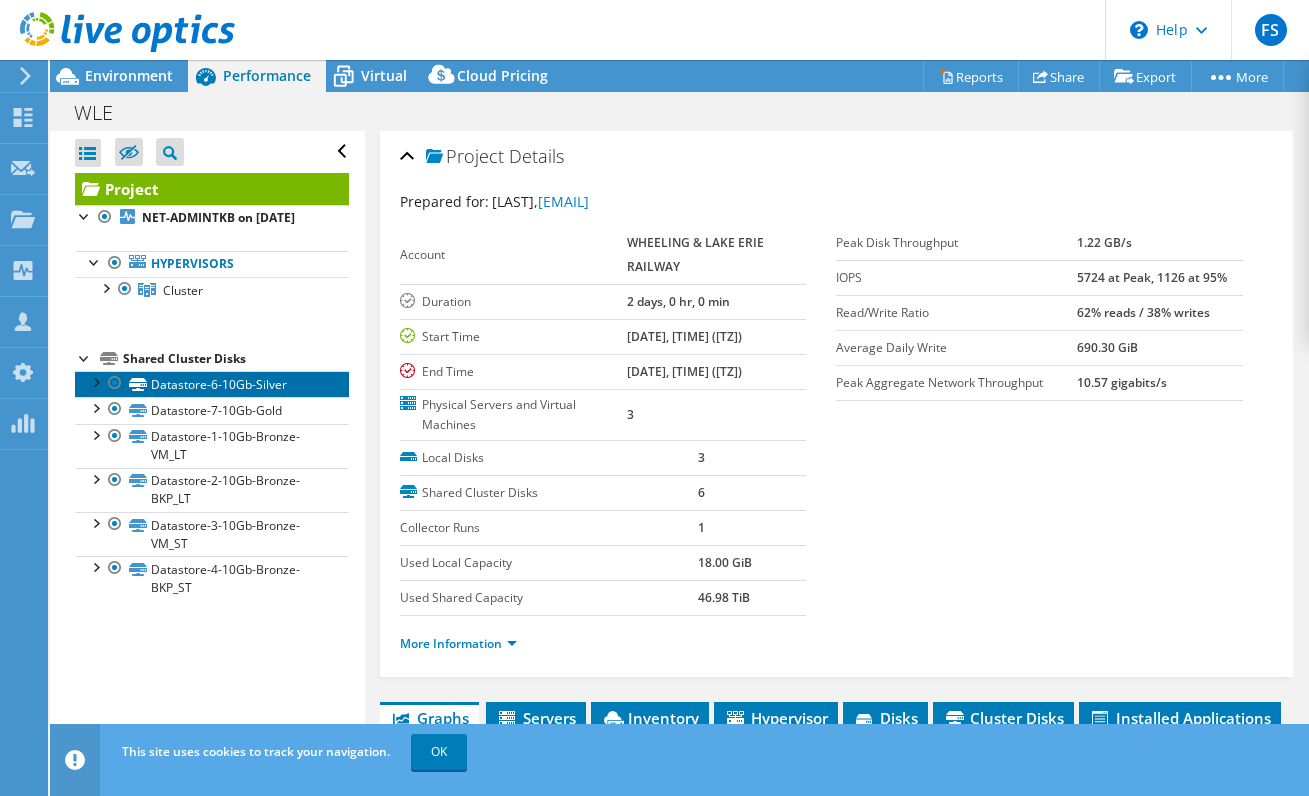 click on "Datastore-6-10Gb-Silver" at bounding box center [212, 384] 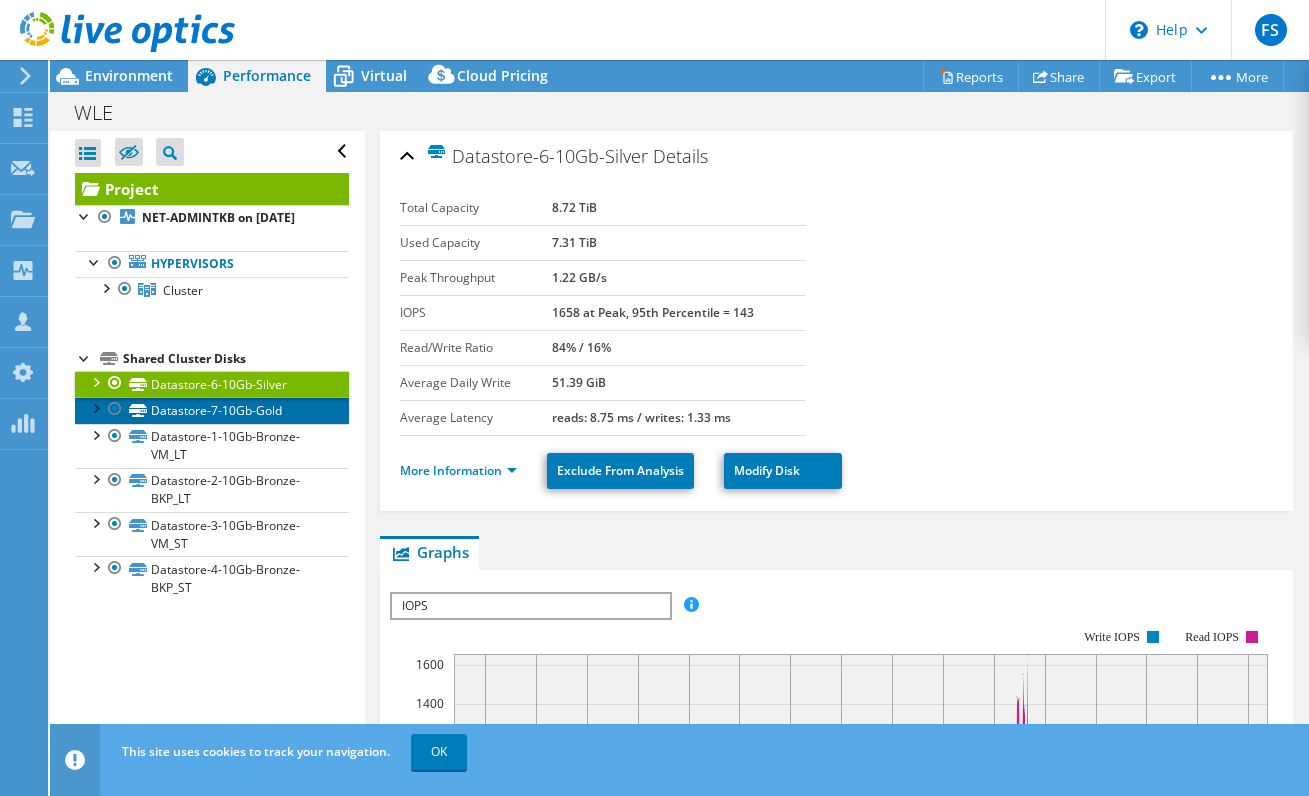 click on "Datastore-7-10Gb-Gold" at bounding box center (212, 410) 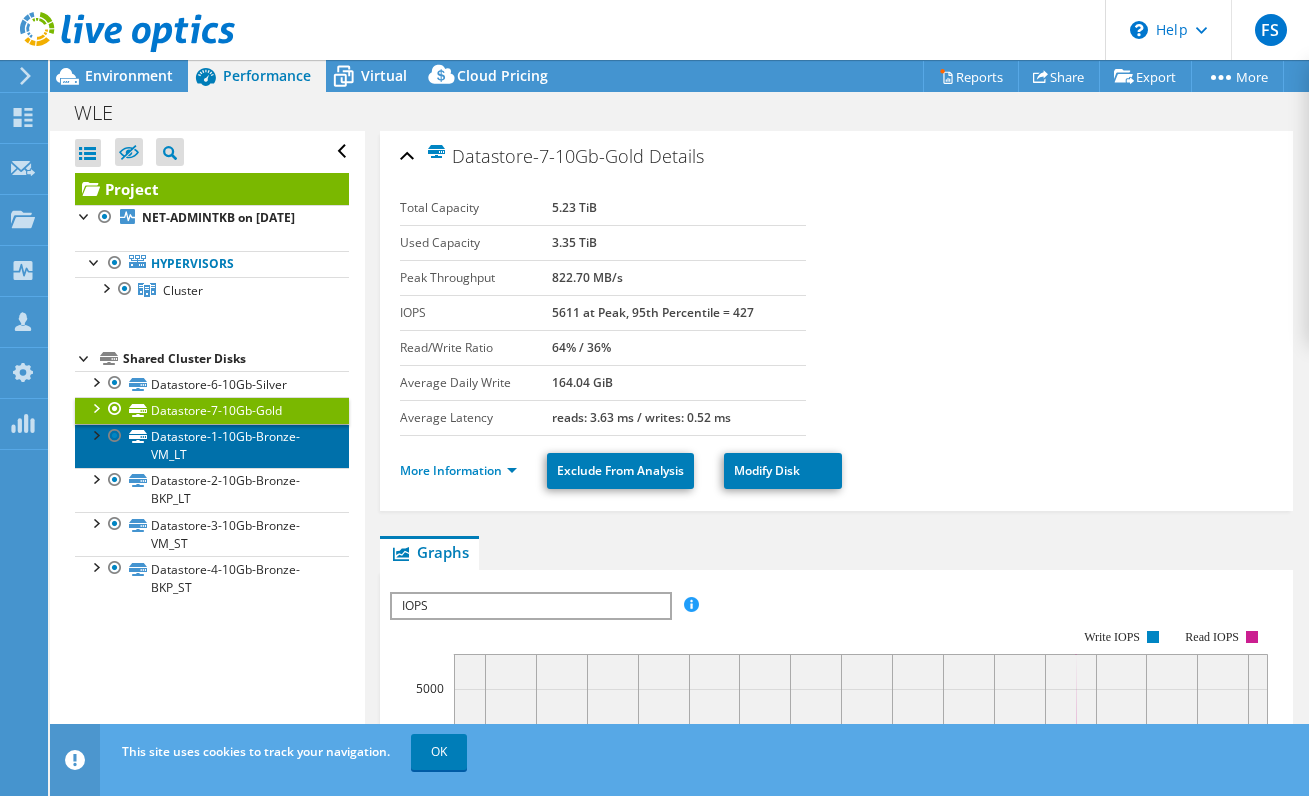 click on "Datastore-1-10Gb-Bronze-VM_LT" at bounding box center [212, 446] 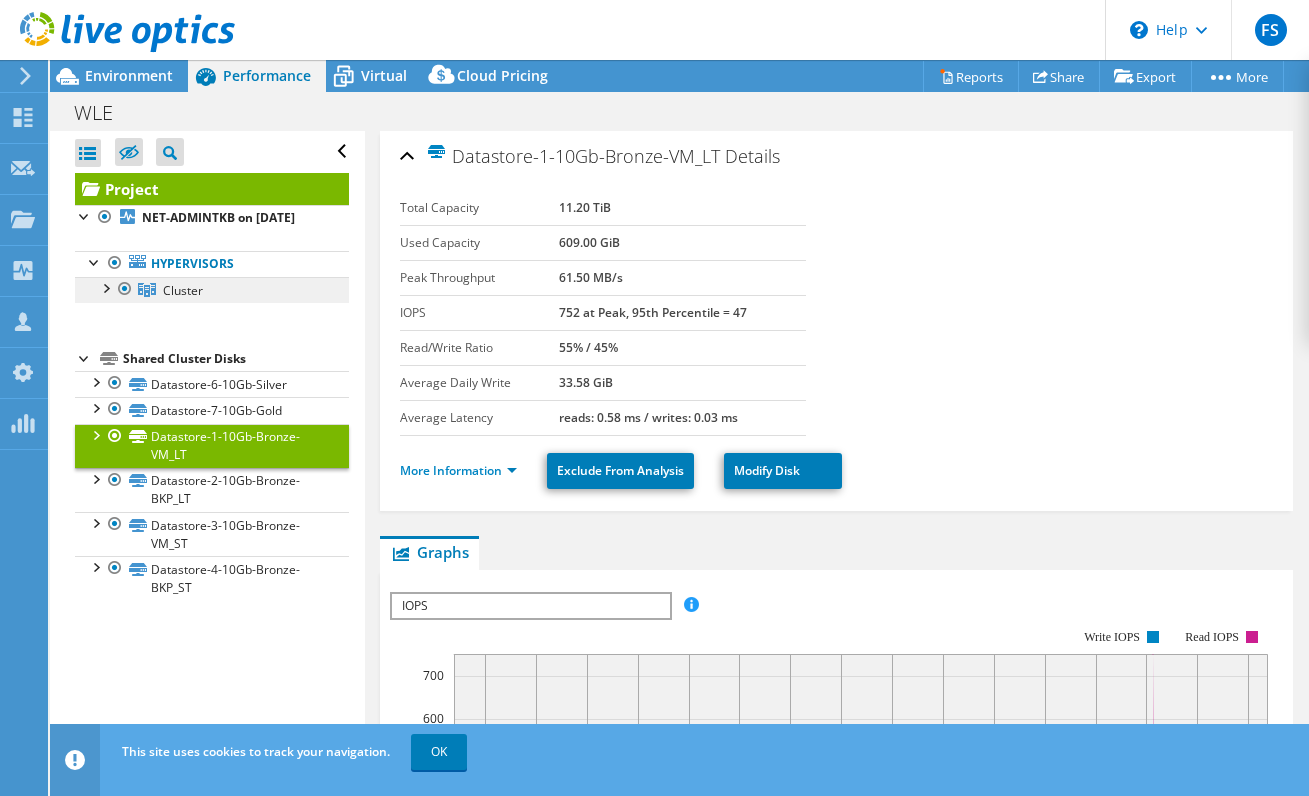 click on "Cluster" at bounding box center [212, 290] 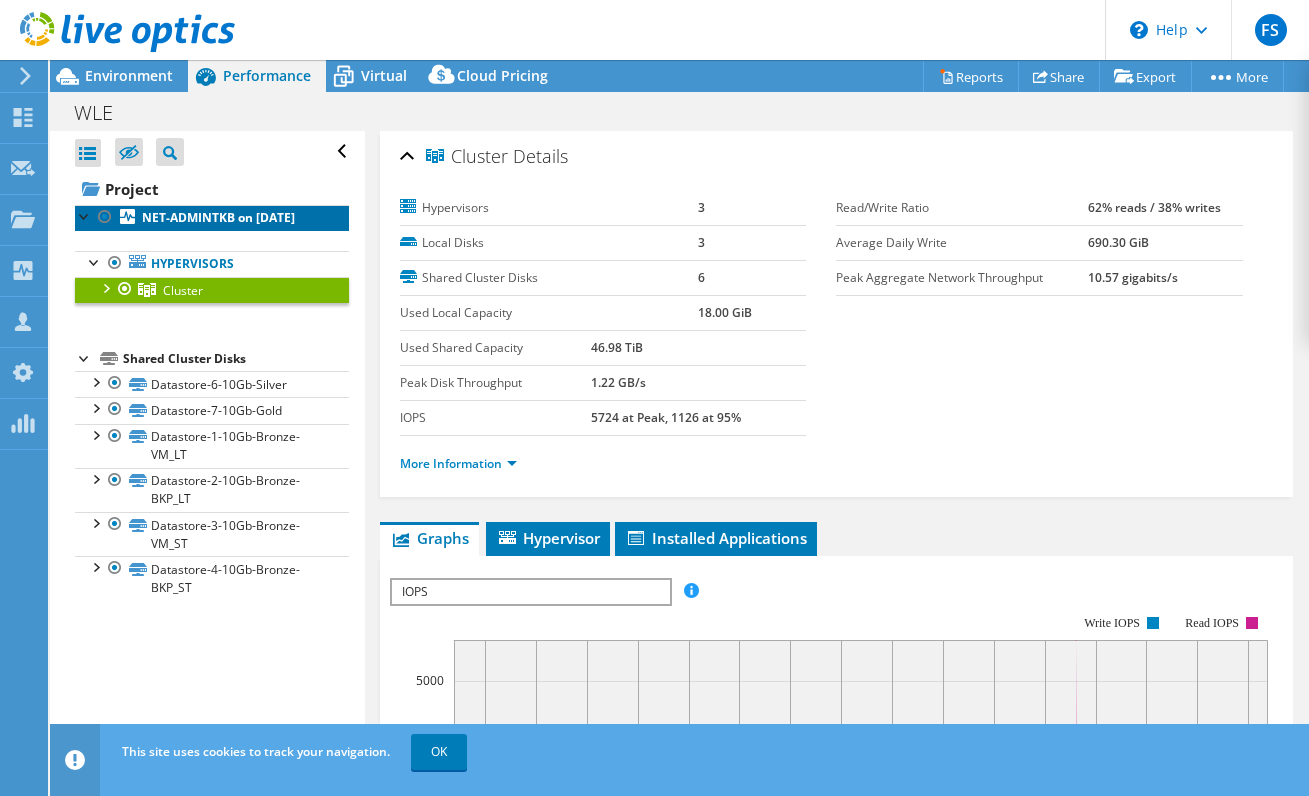 click on "NET-ADMINTKB on 8/6/2025" at bounding box center [218, 217] 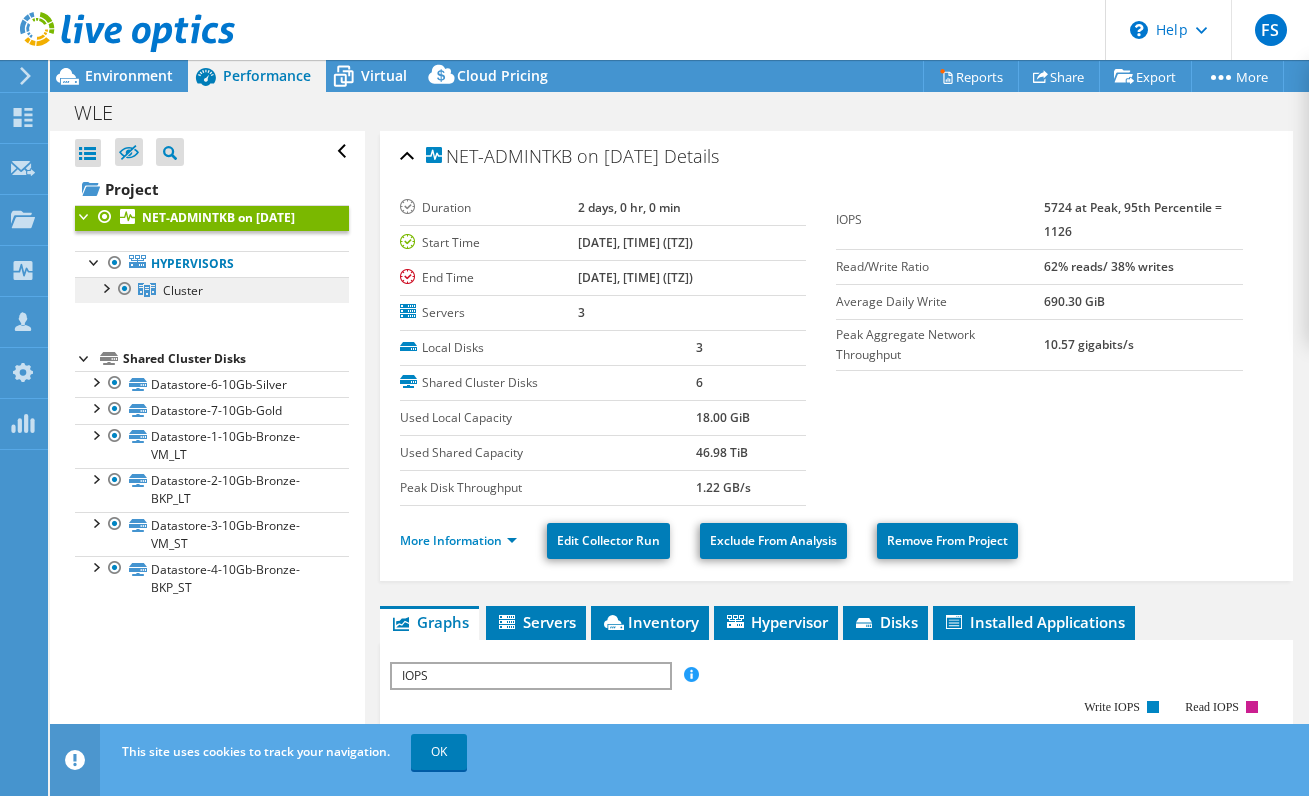 click on "Cluster" at bounding box center (212, 290) 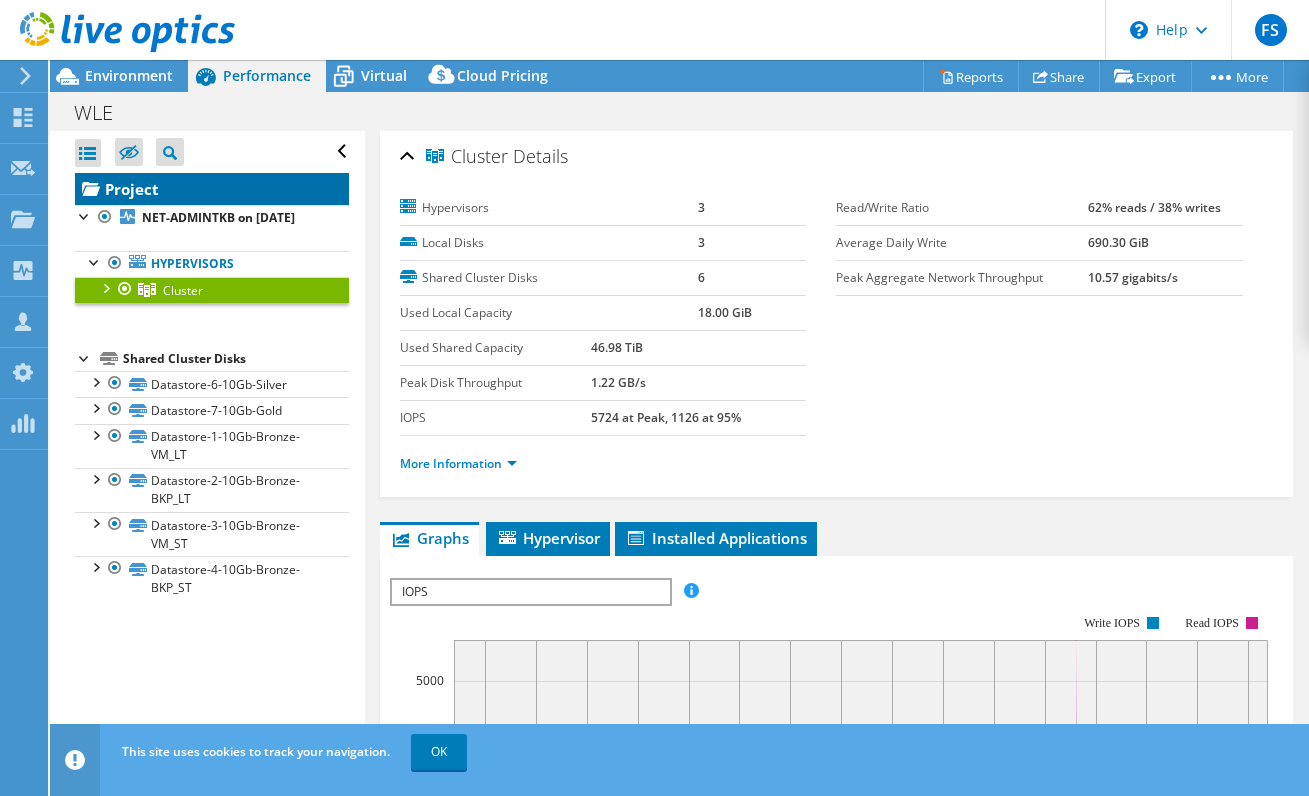 click on "Project" at bounding box center [212, 189] 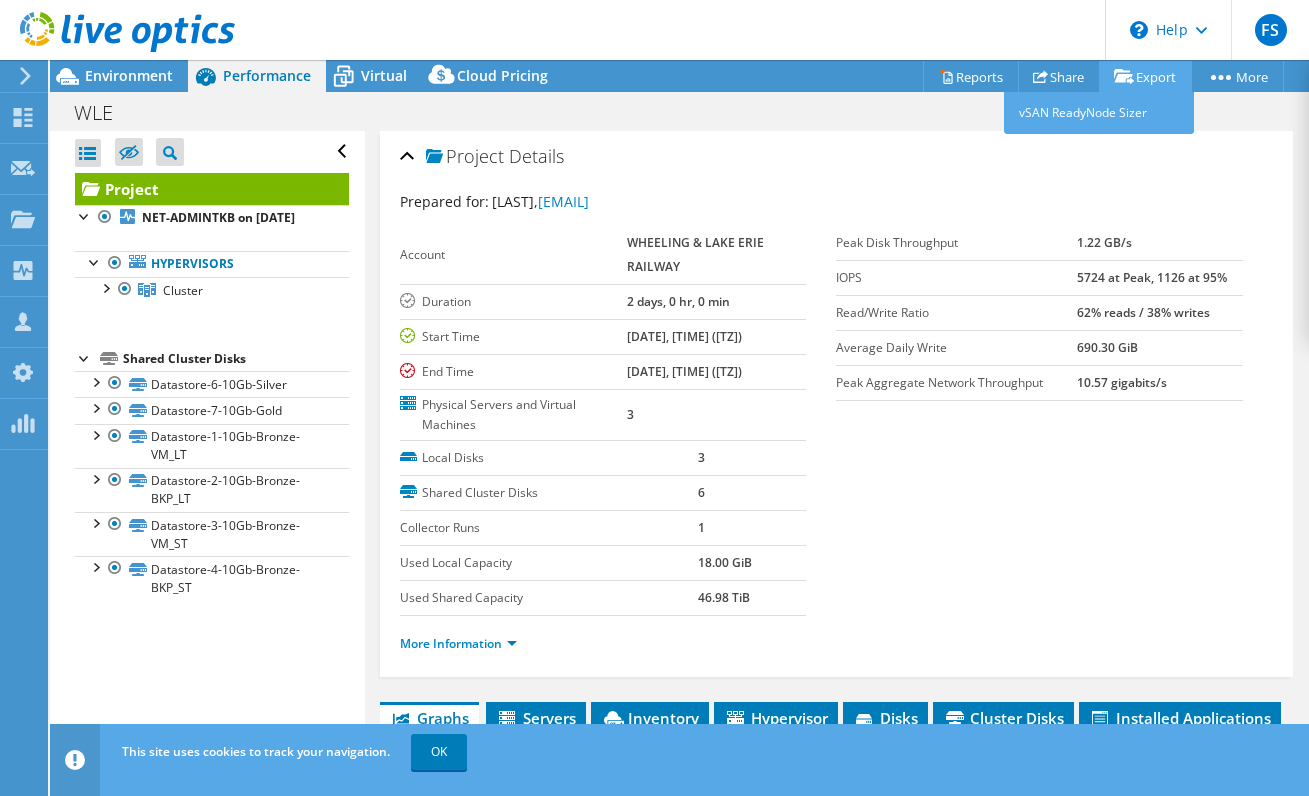 click on "Export" at bounding box center (1145, 76) 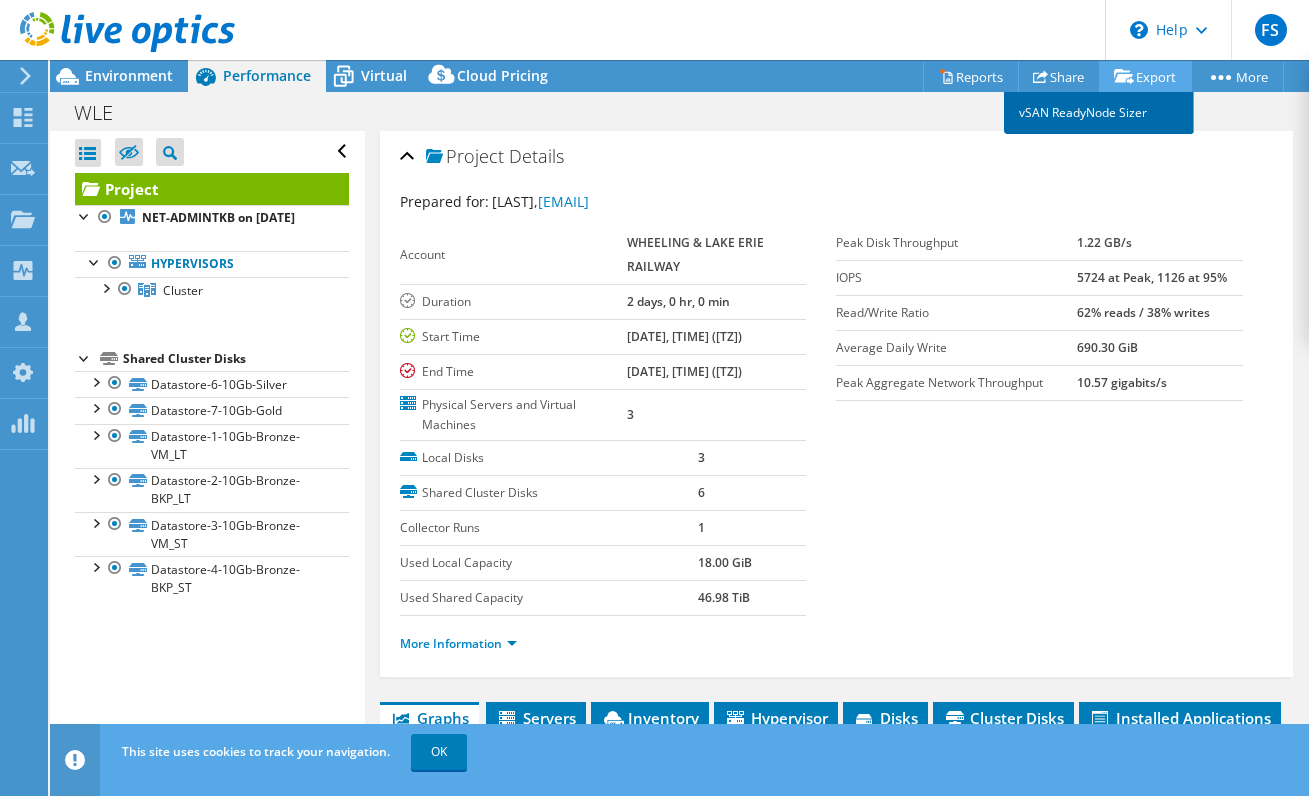click on "vSAN ReadyNode Sizer" at bounding box center (1099, 113) 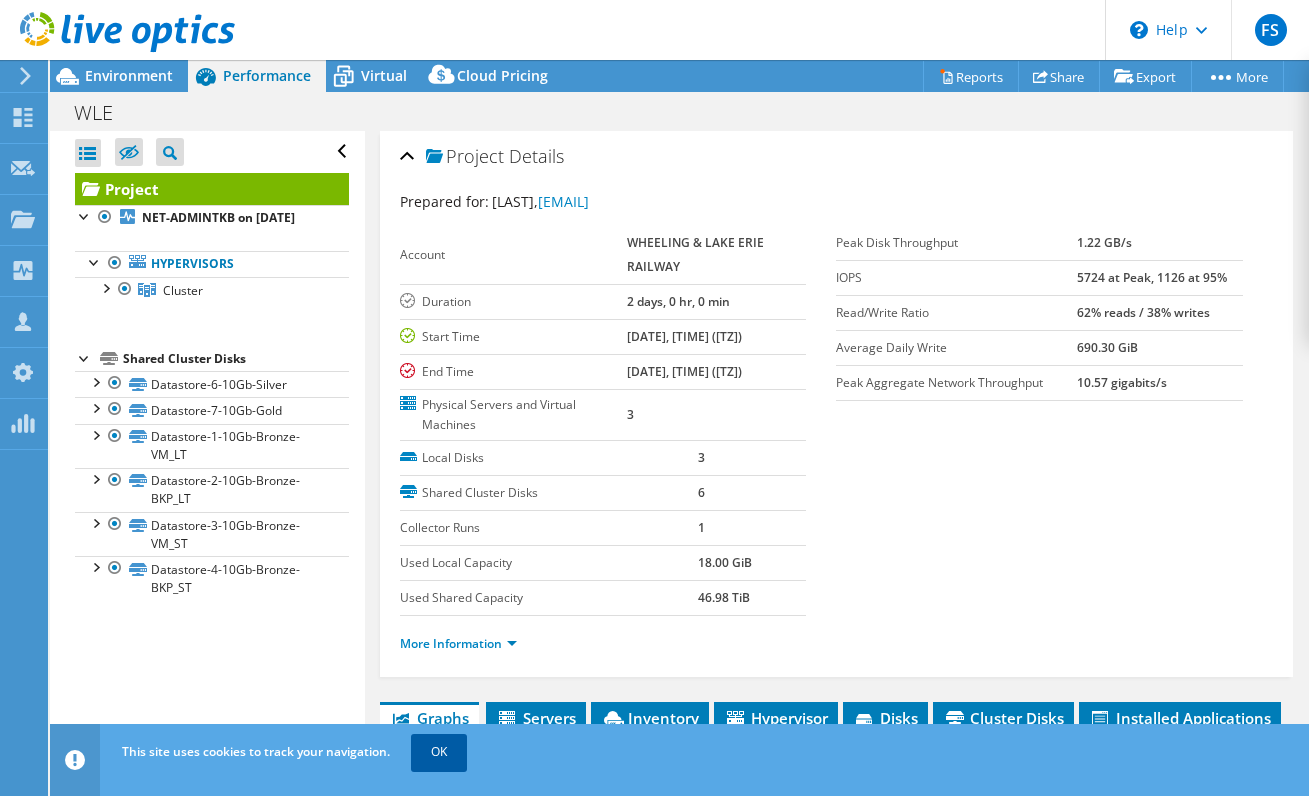 click on "OK" at bounding box center [439, 752] 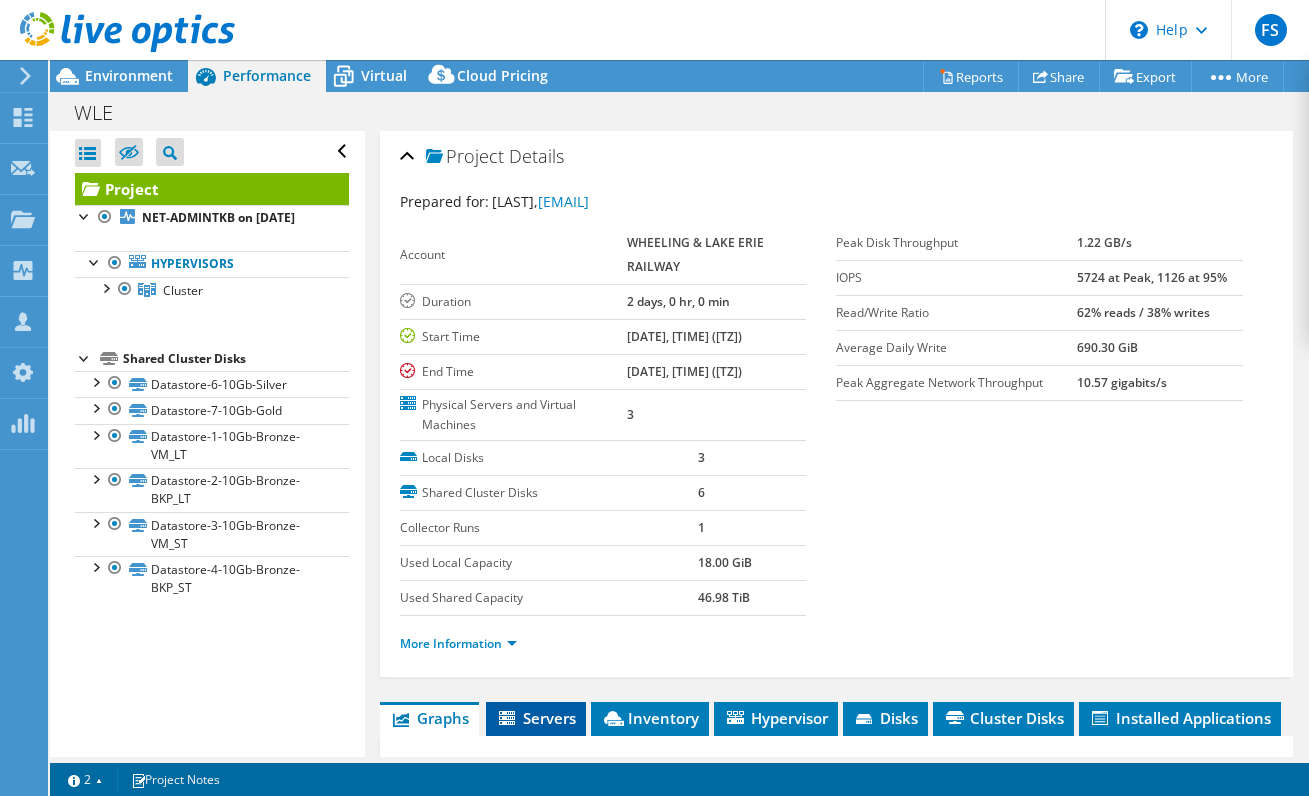 click on "Servers" at bounding box center (536, 718) 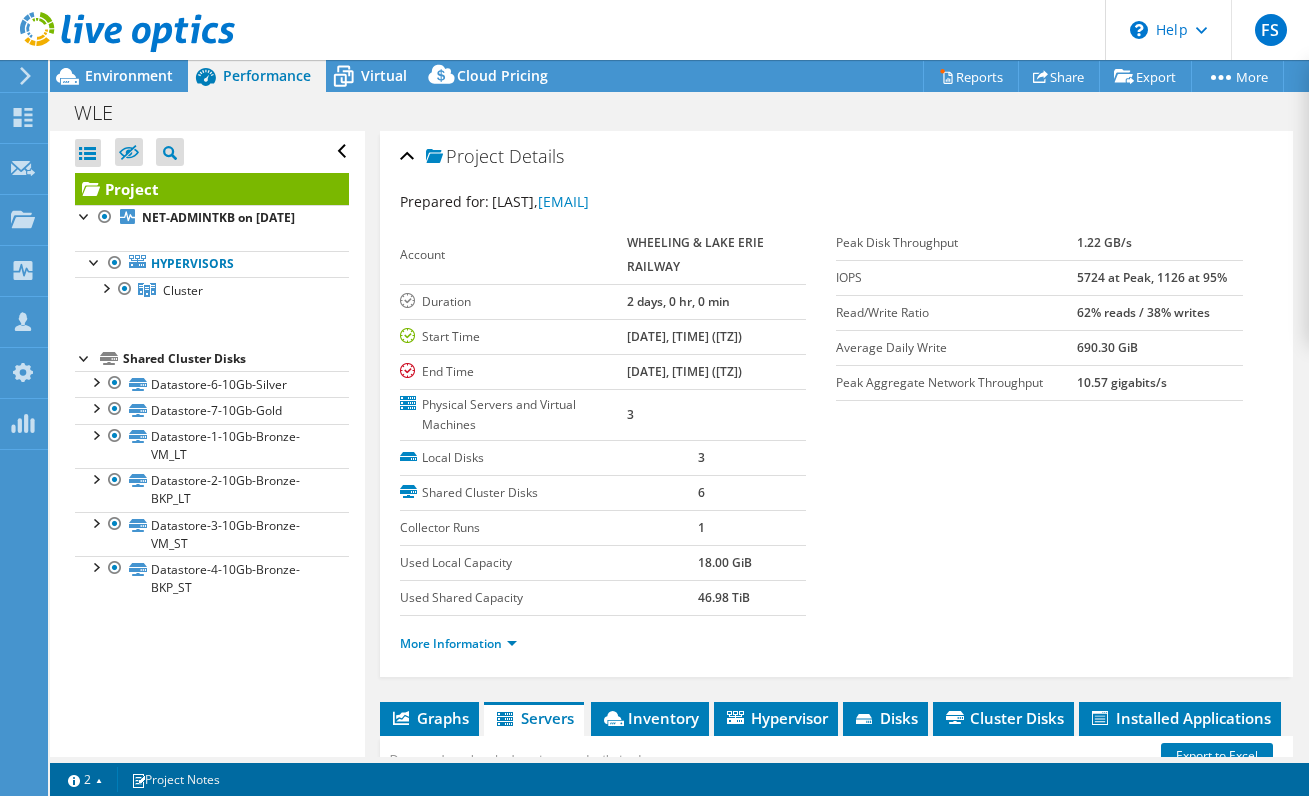 scroll, scrollTop: 479, scrollLeft: 0, axis: vertical 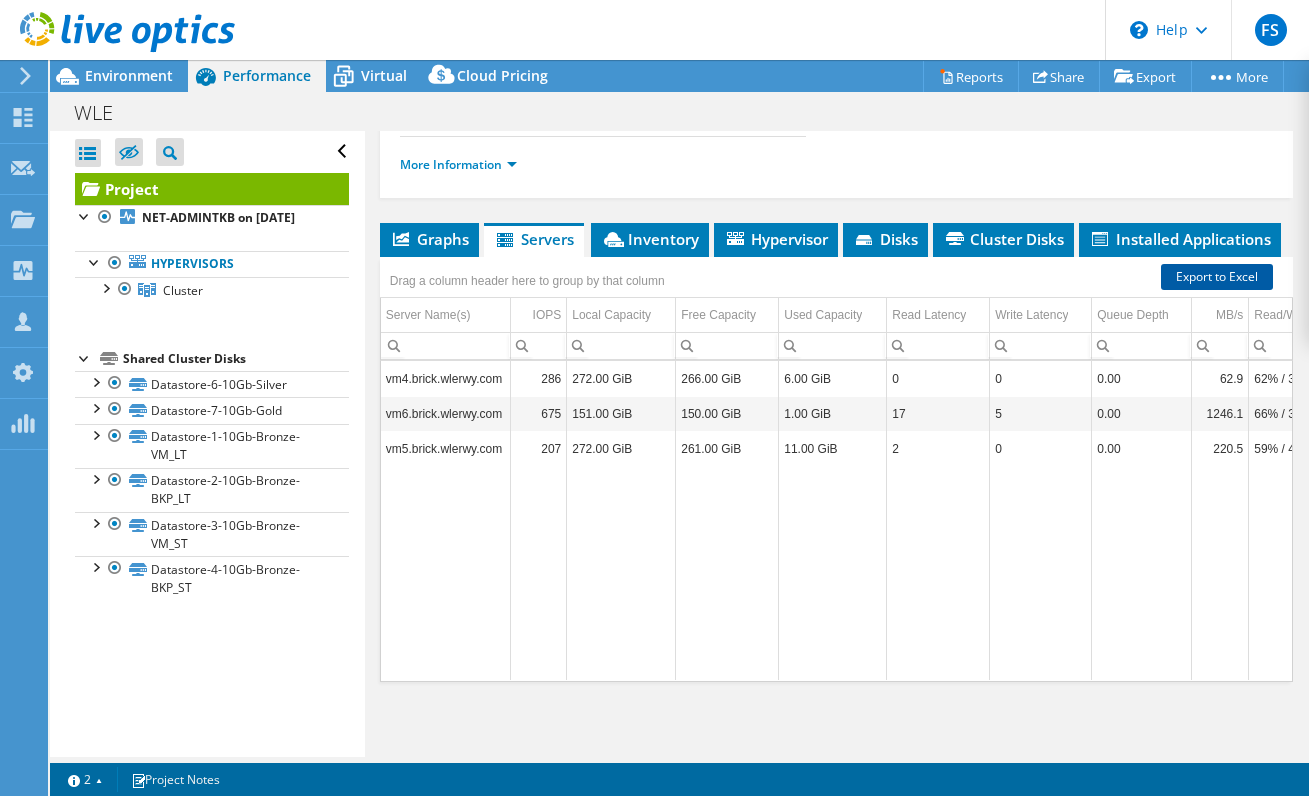 click on "Export to Excel" at bounding box center (1217, 277) 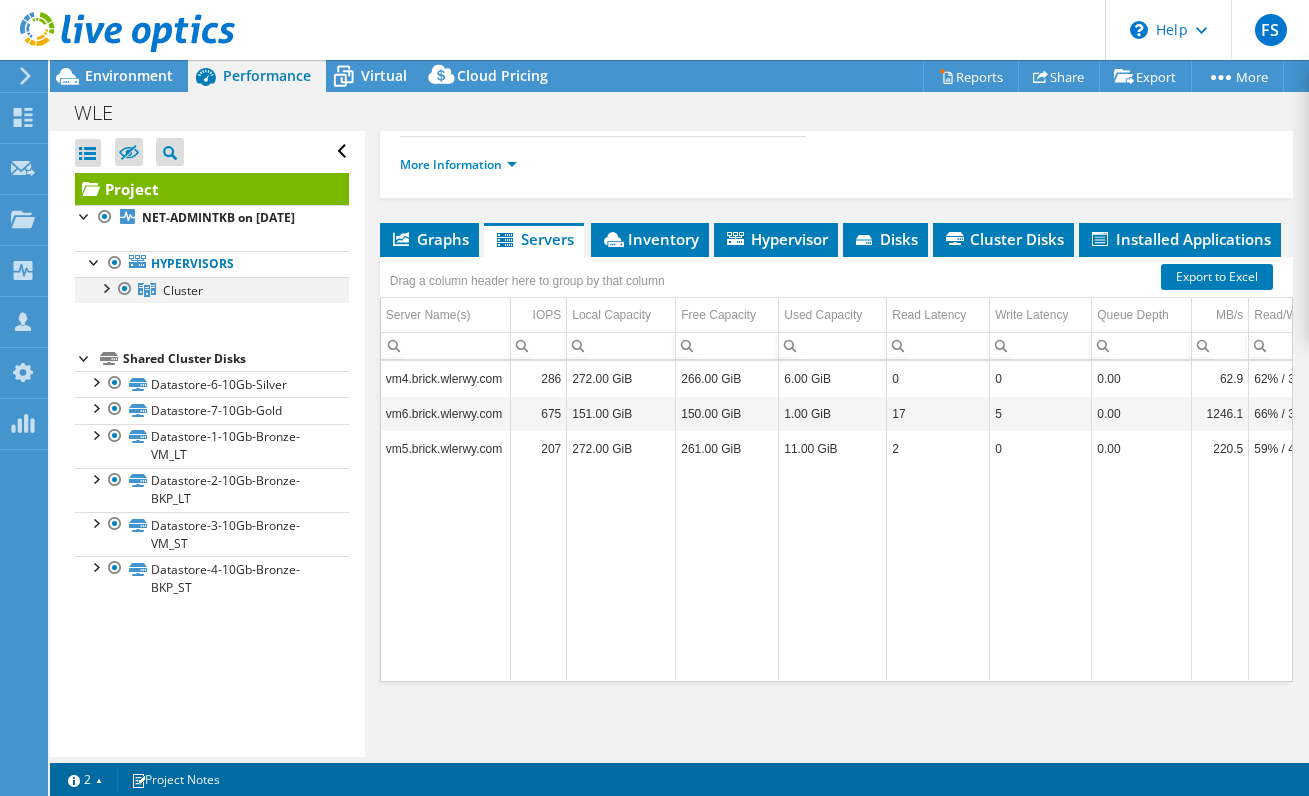 click at bounding box center [105, 287] 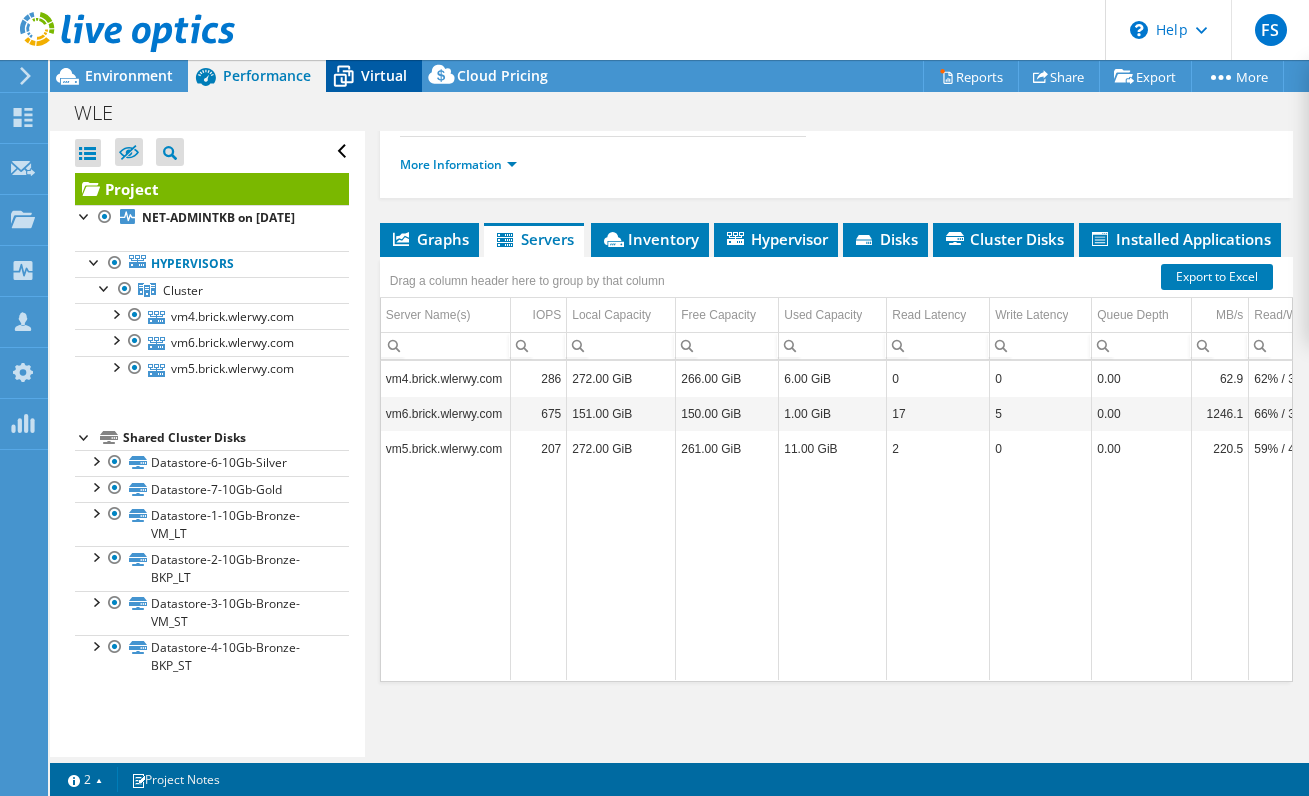 click on "Virtual" at bounding box center (384, 75) 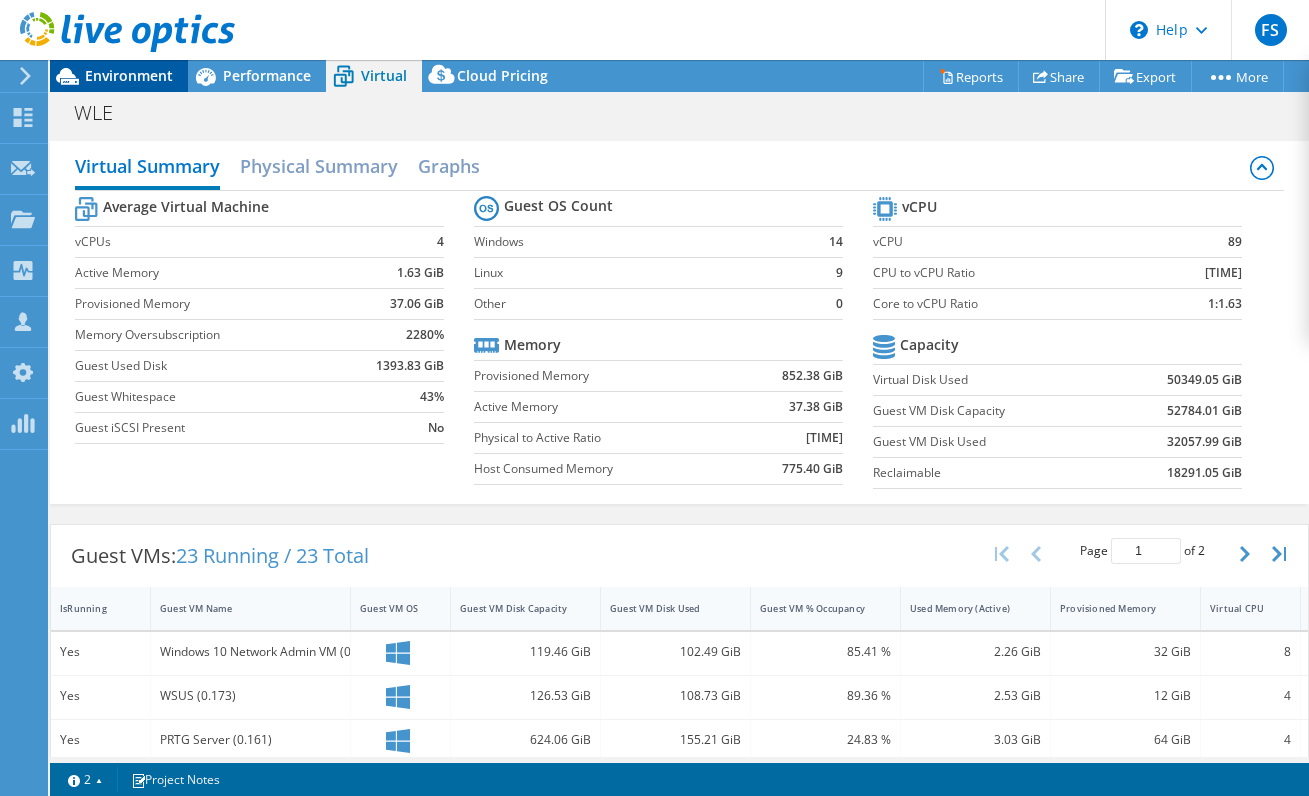 click on "Environment" at bounding box center (129, 75) 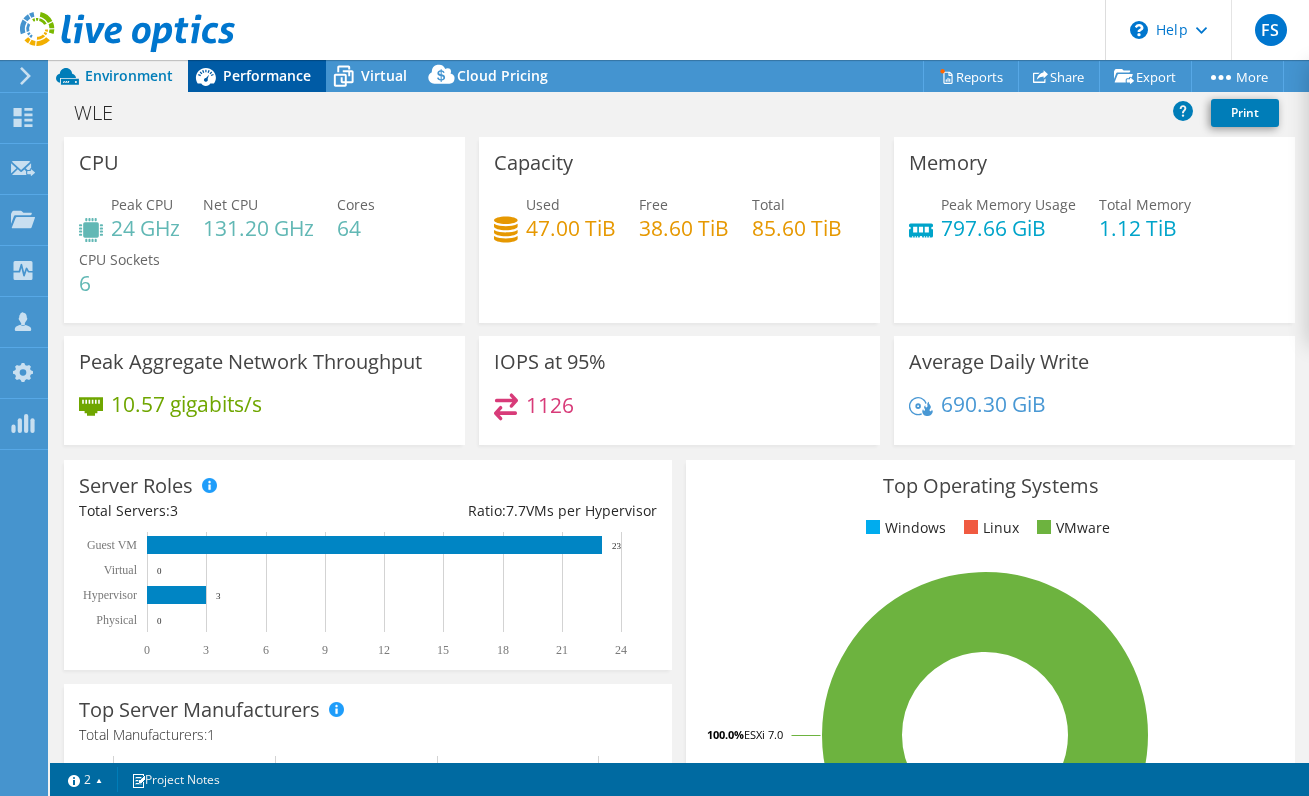 click on "Performance" at bounding box center (267, 75) 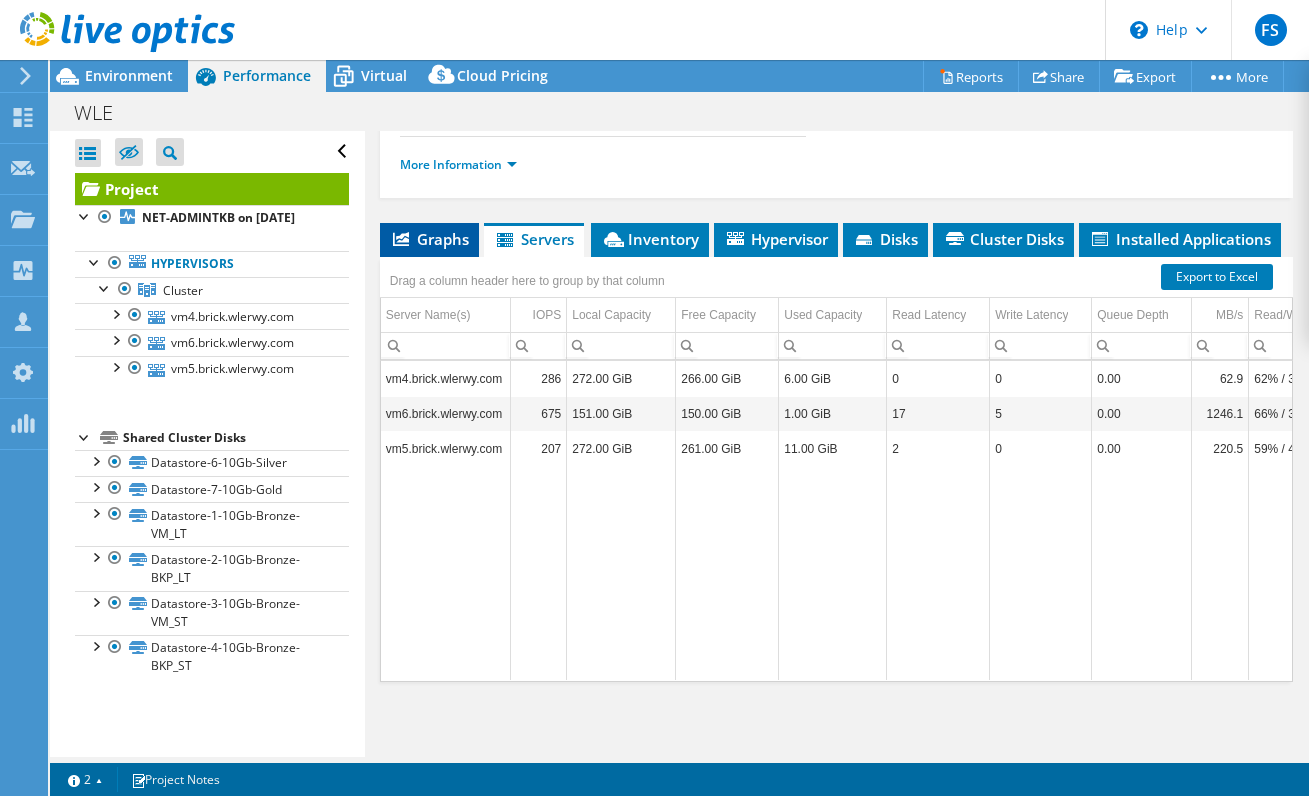 click on "Graphs" at bounding box center (429, 239) 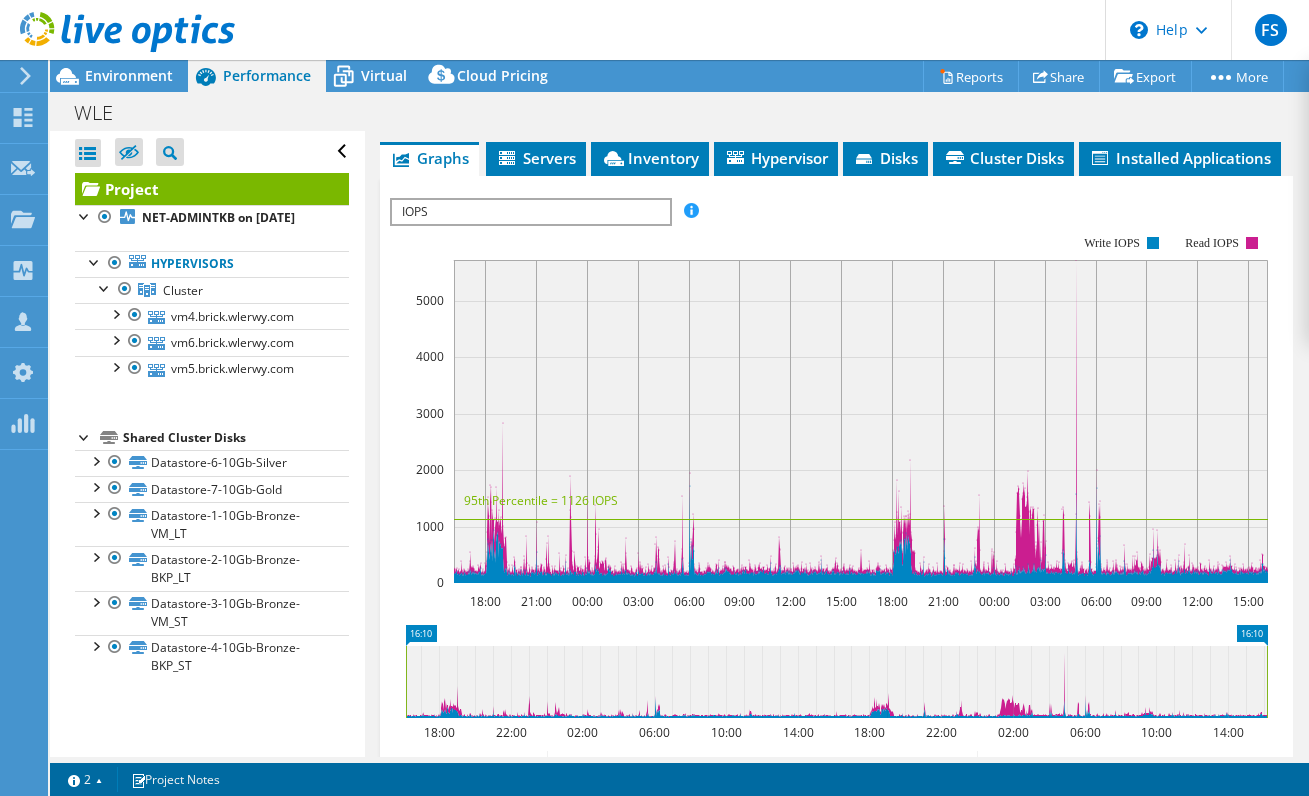 scroll, scrollTop: 554, scrollLeft: 0, axis: vertical 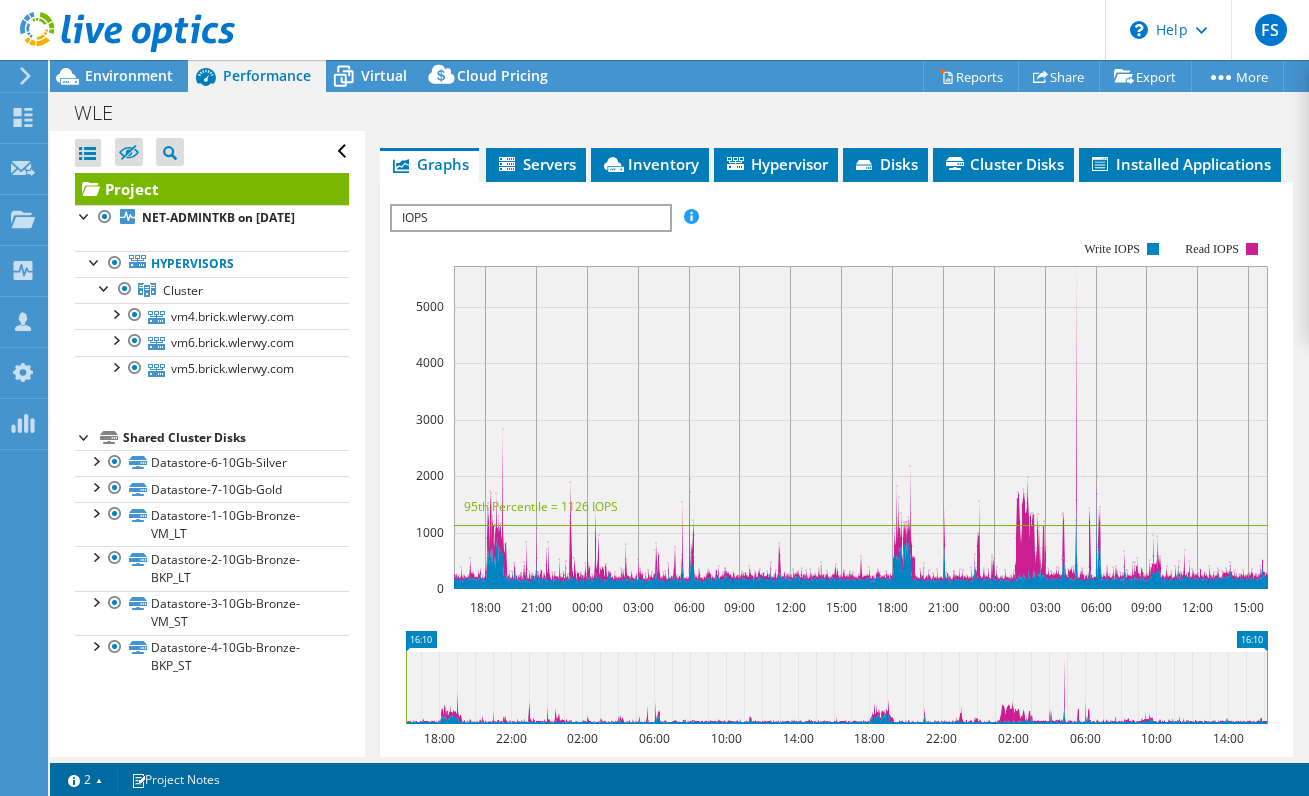 click on "IOPS" at bounding box center [530, 218] 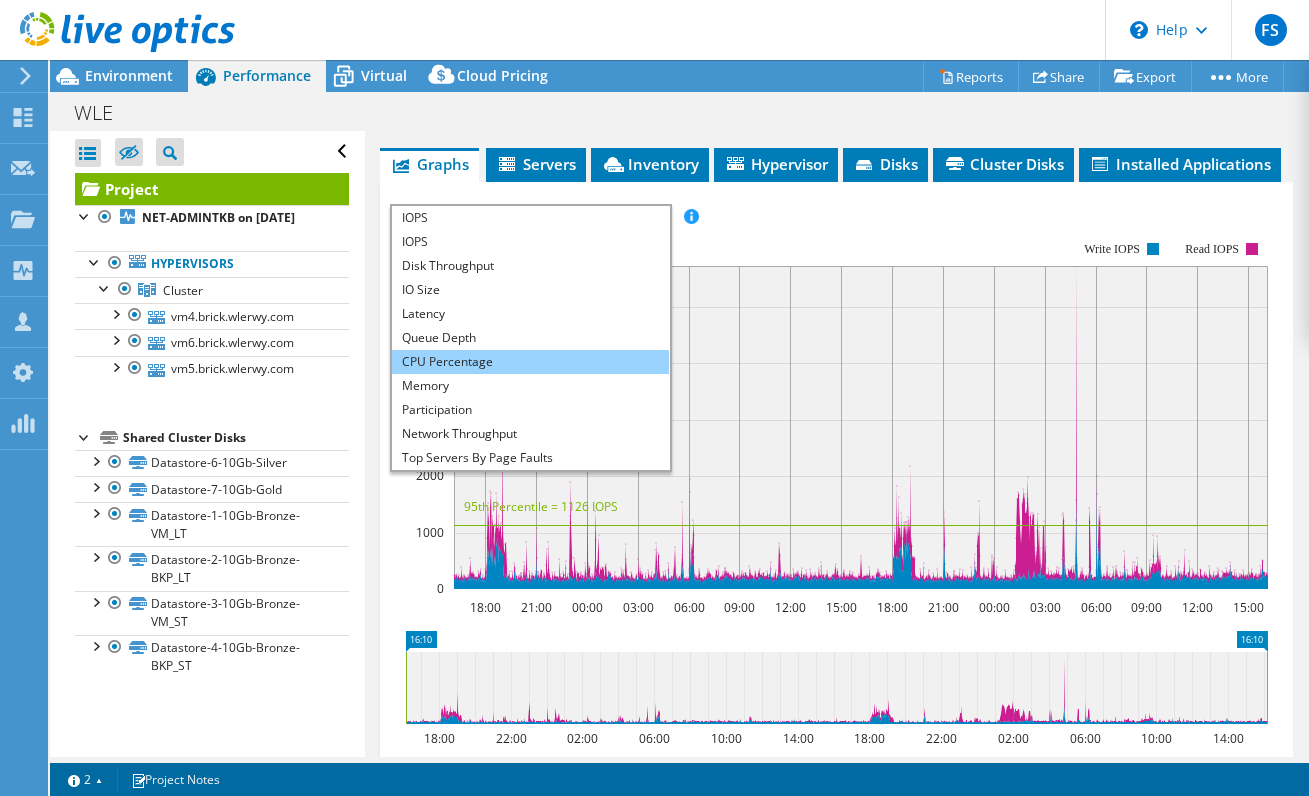 click on "CPU Percentage" at bounding box center [530, 362] 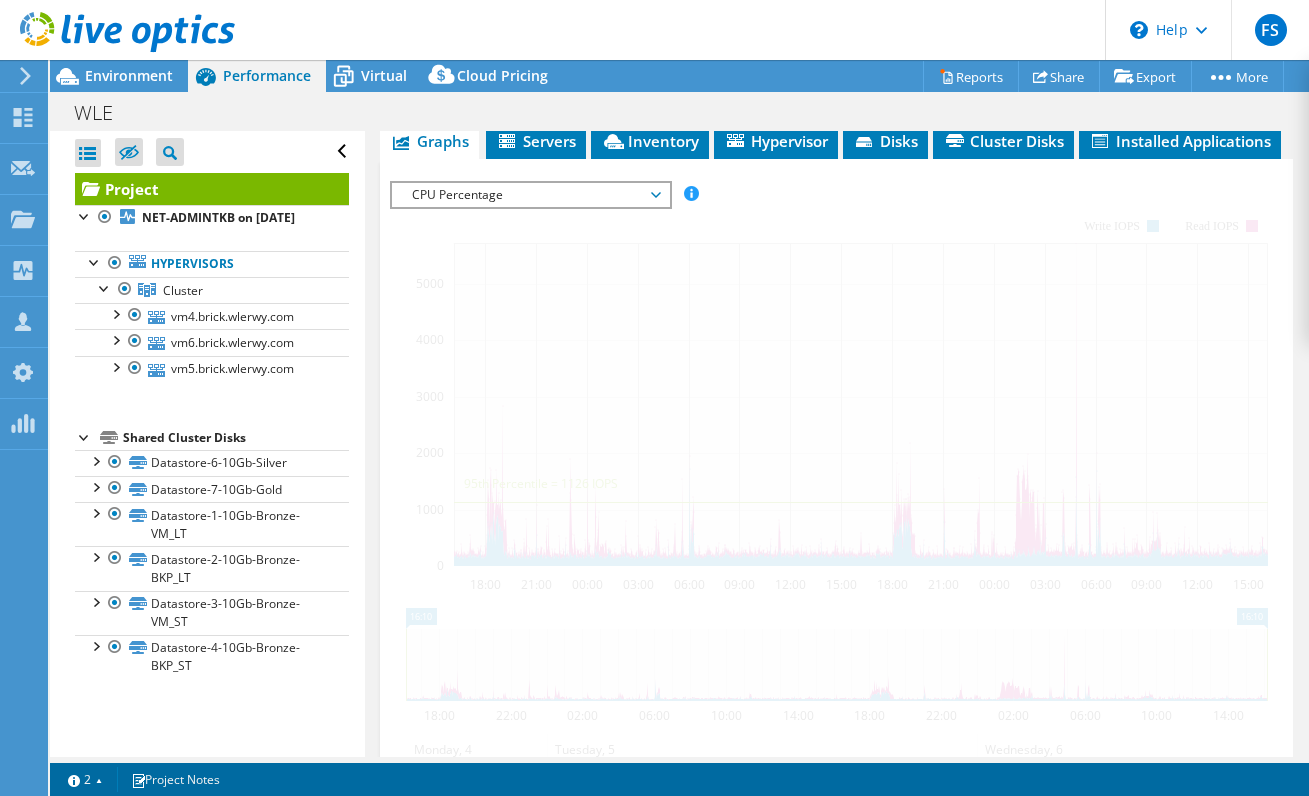 scroll, scrollTop: 565, scrollLeft: 0, axis: vertical 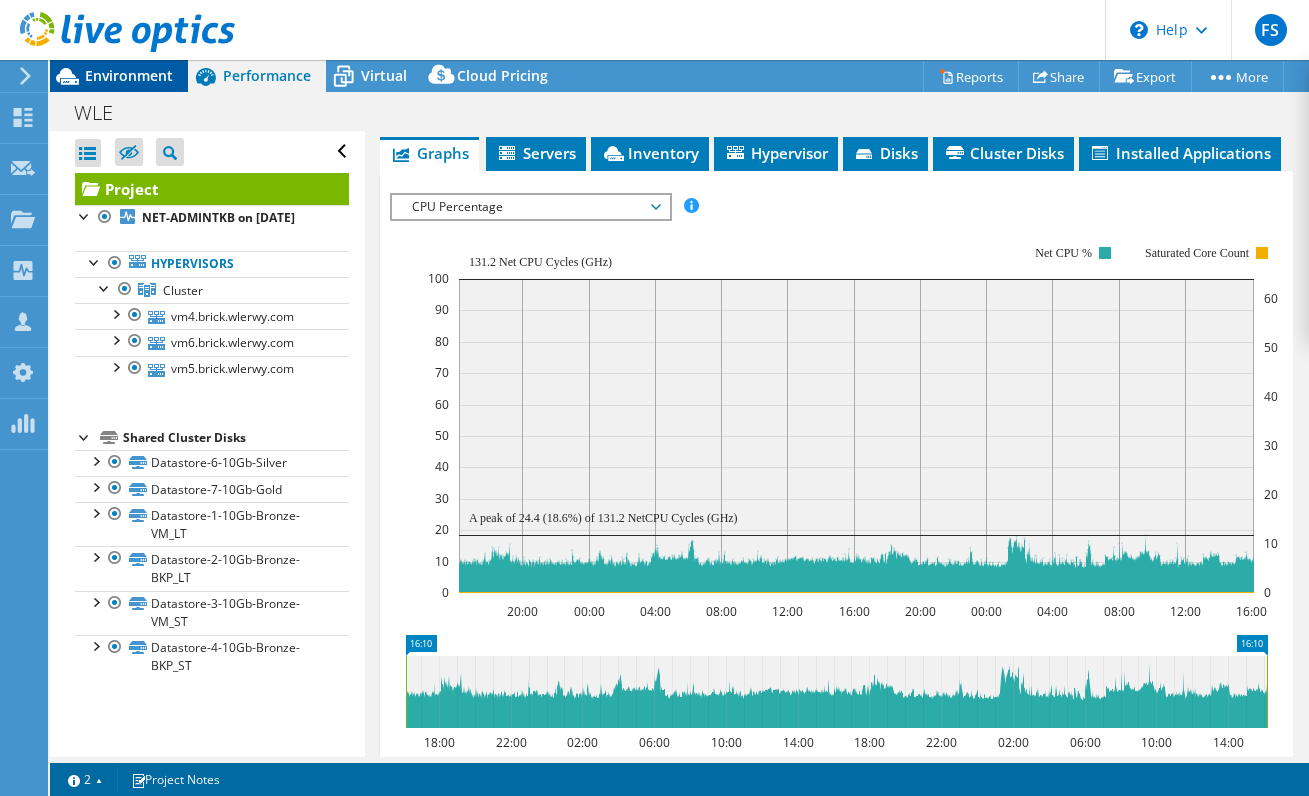 click on "Environment" at bounding box center (129, 75) 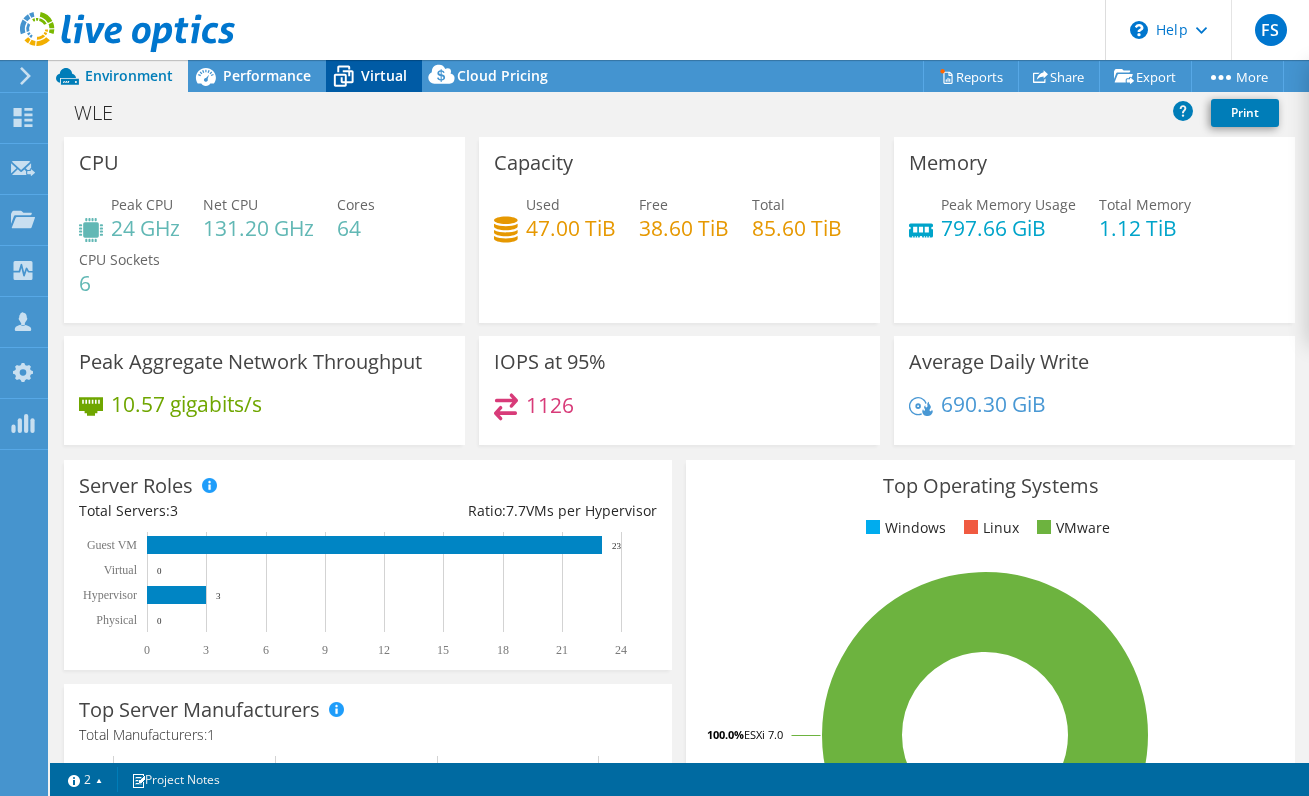 click on "Virtual" at bounding box center [384, 75] 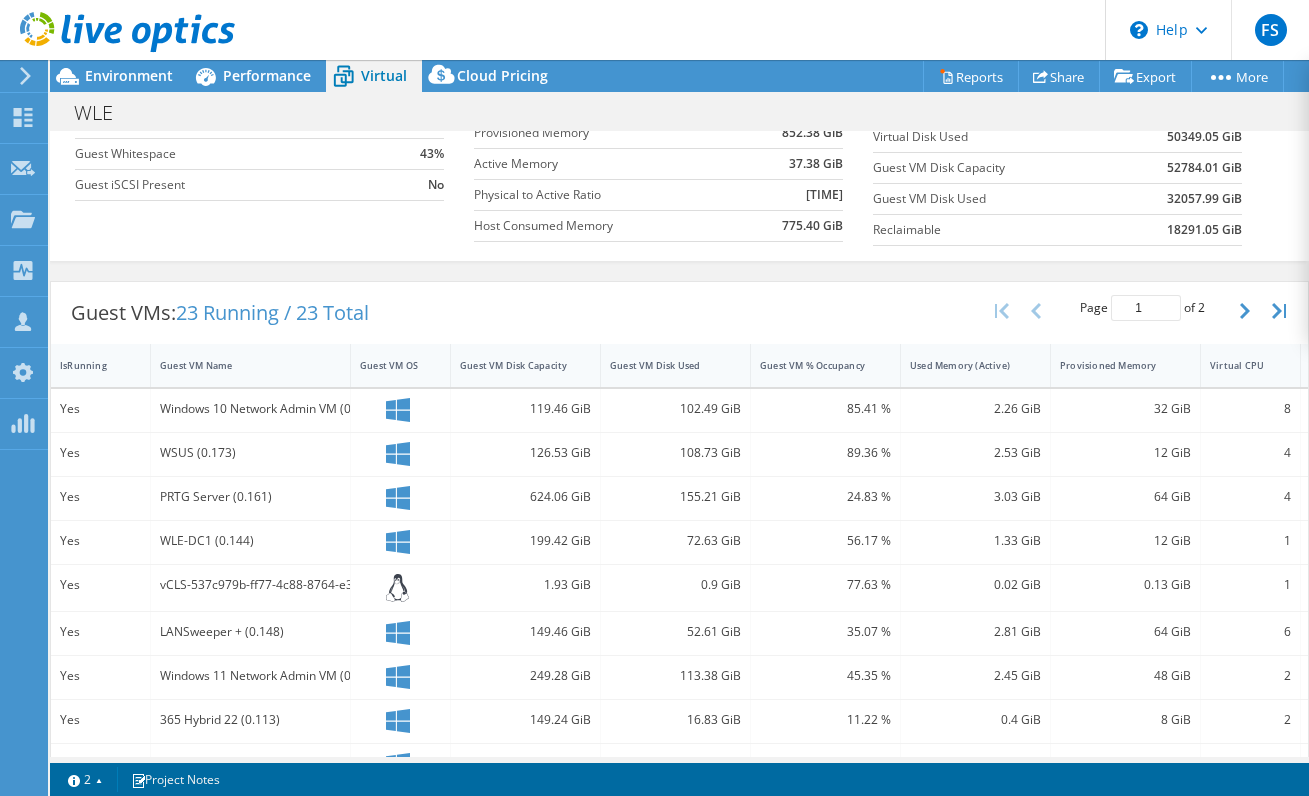 scroll, scrollTop: 256, scrollLeft: 0, axis: vertical 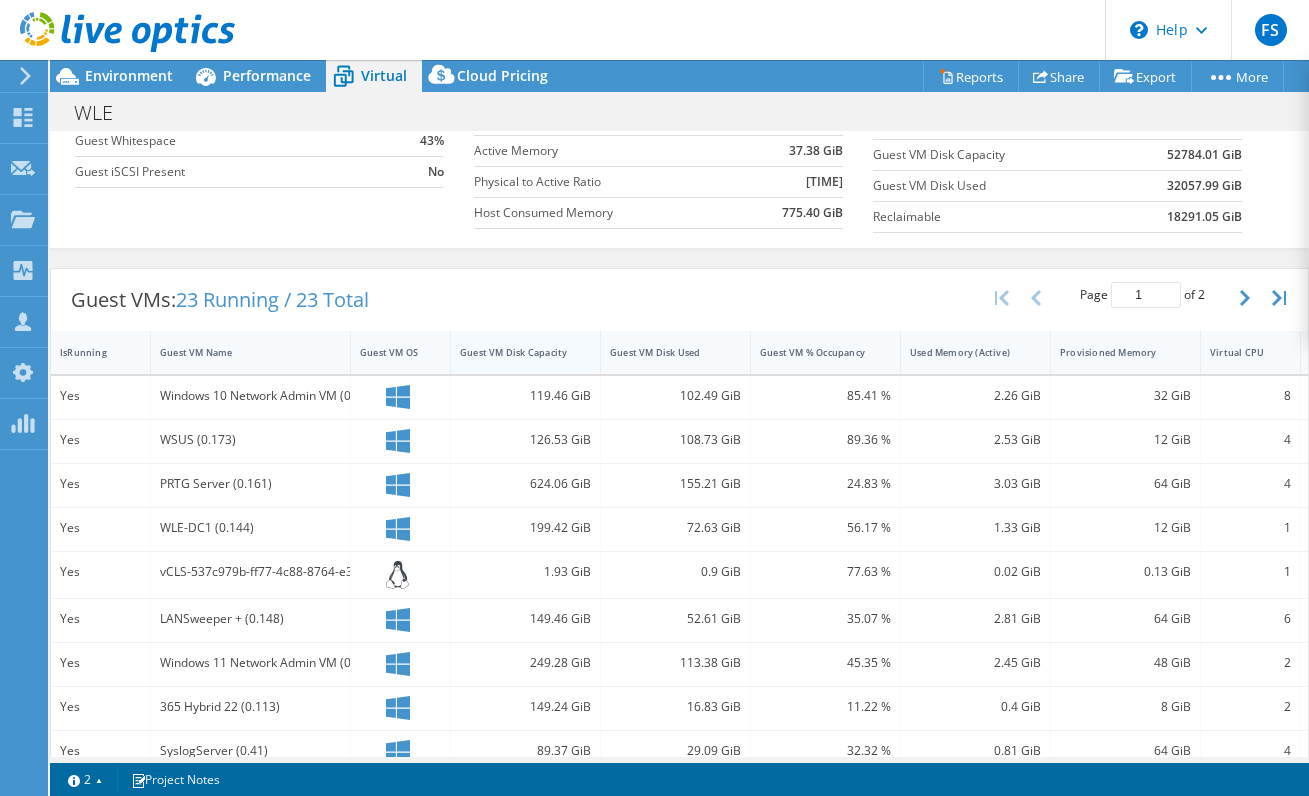 click on "Guest VM Disk Capacity" at bounding box center (513, 352) 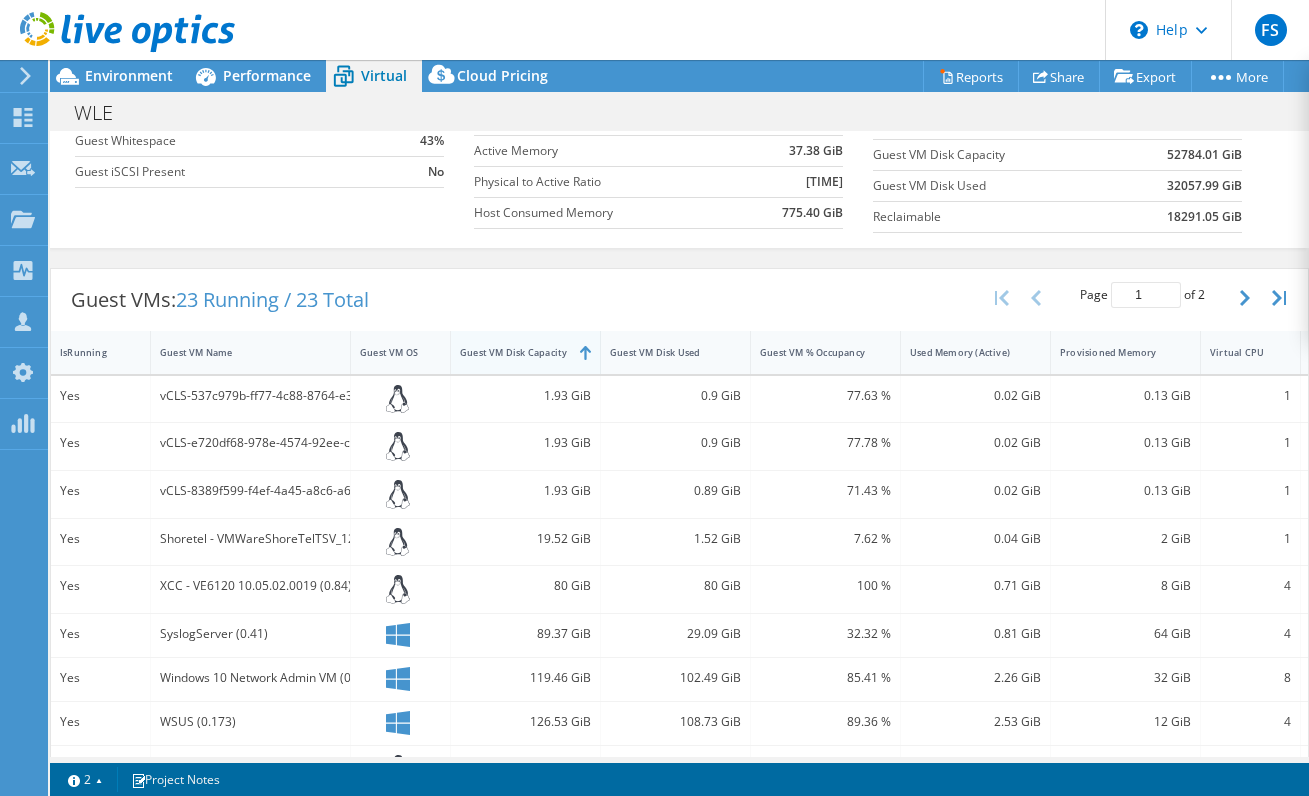 click on "Guest VM Disk Capacity" at bounding box center (513, 352) 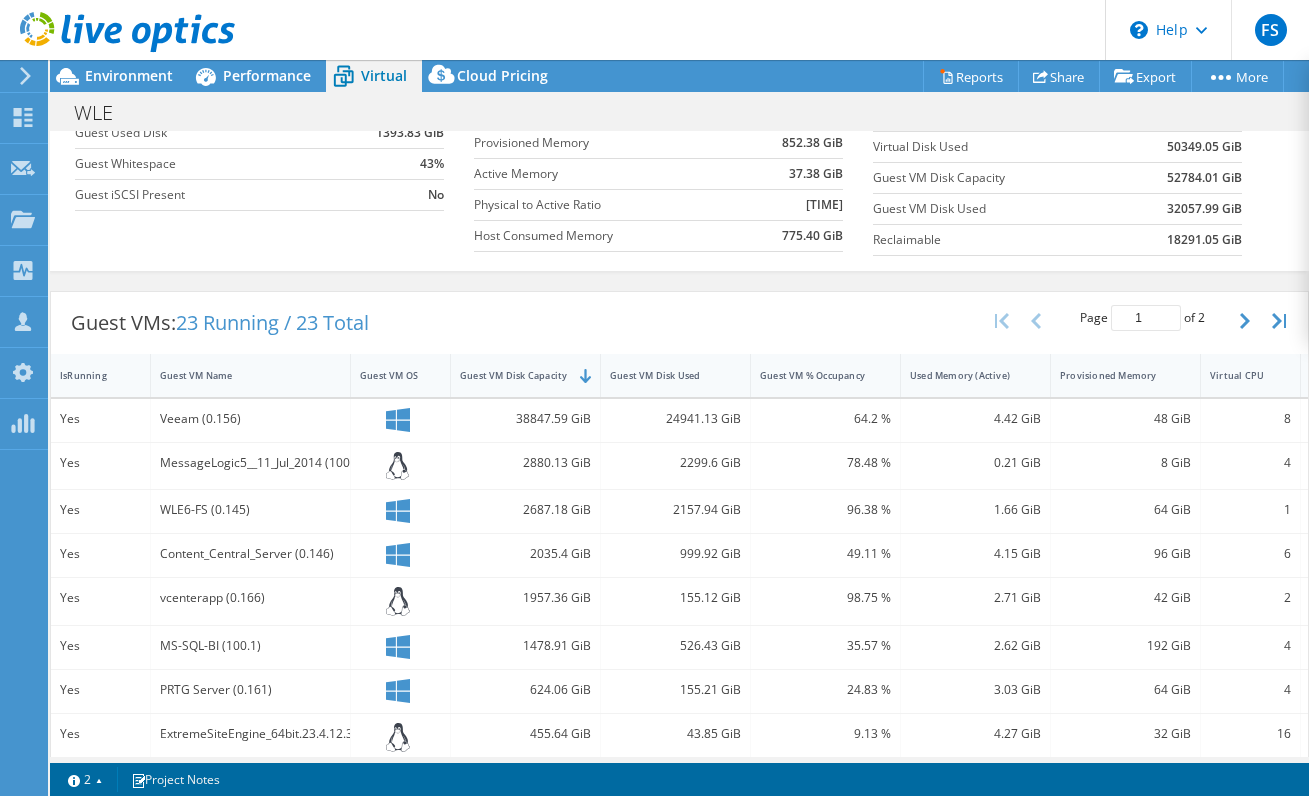 scroll, scrollTop: 241, scrollLeft: 0, axis: vertical 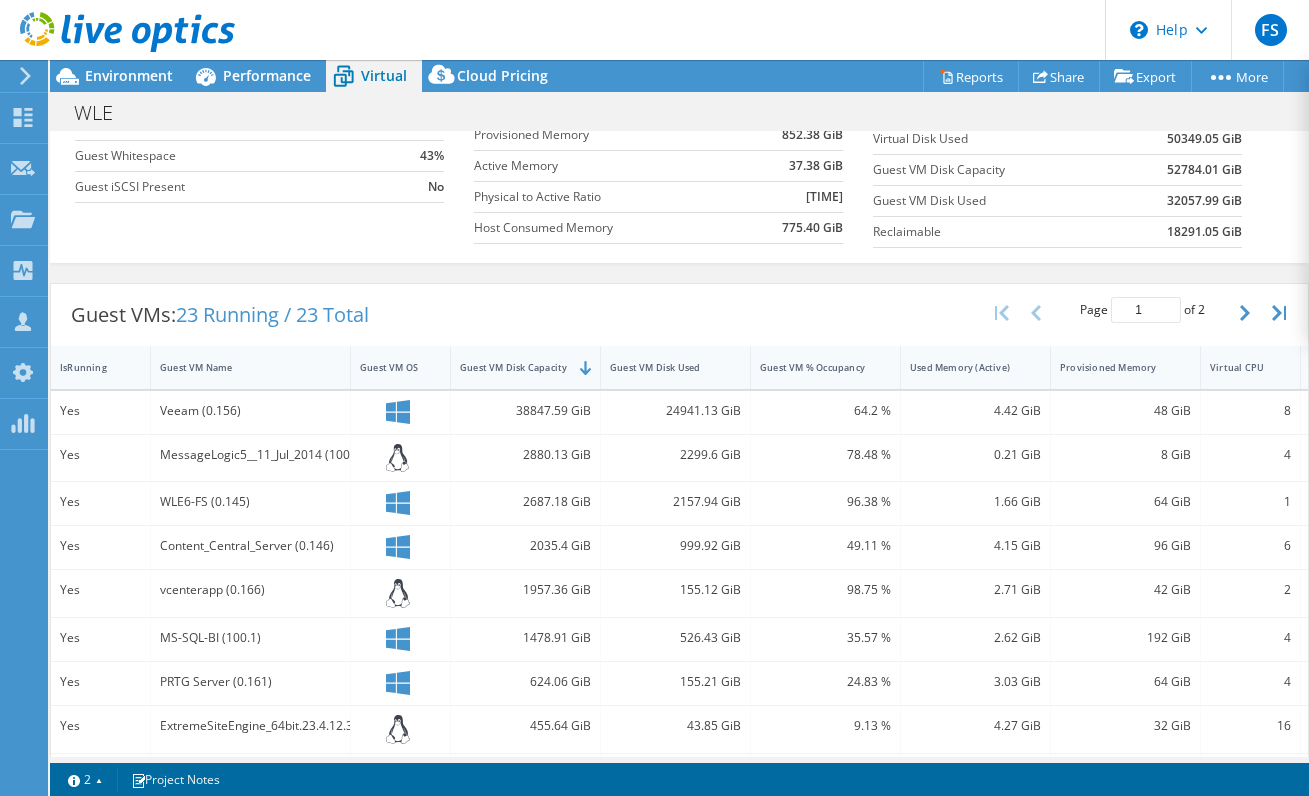 click on "24941.13 GiB" at bounding box center [675, 411] 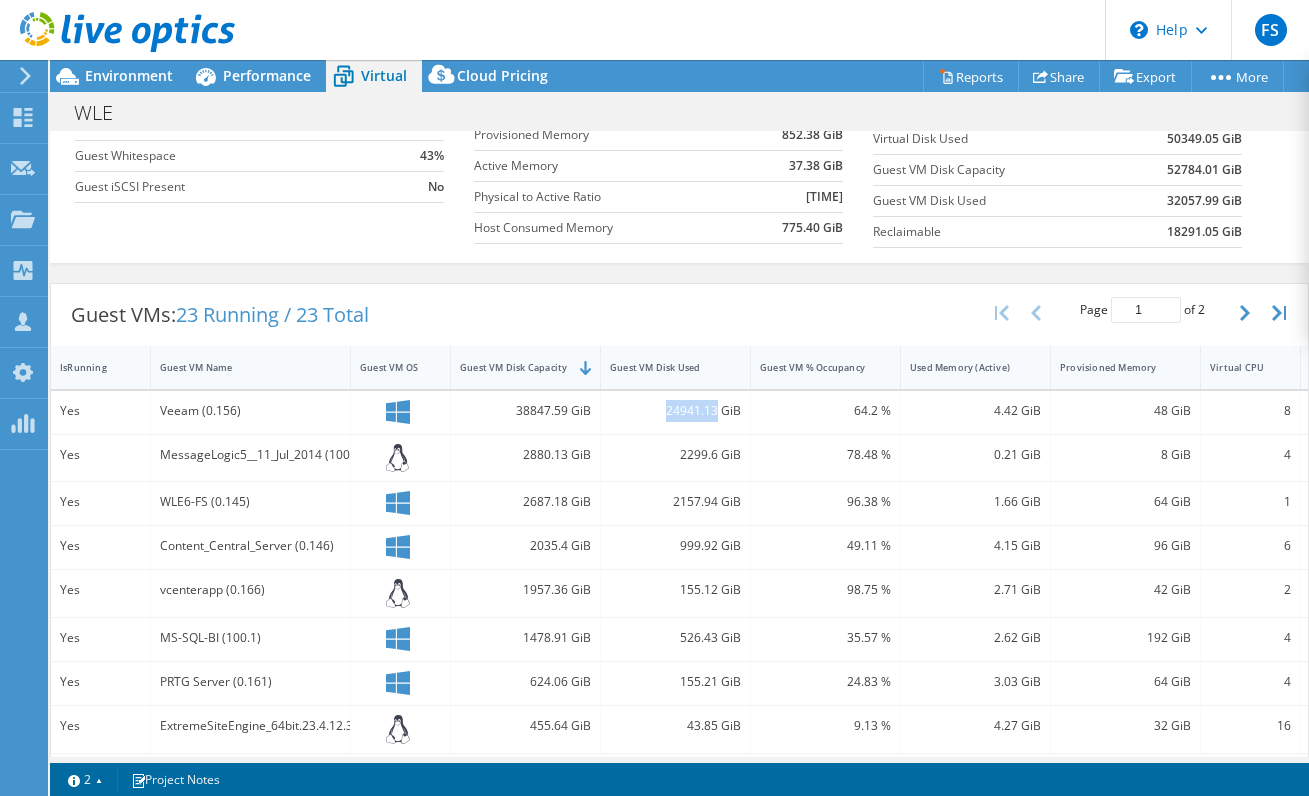 drag, startPoint x: 668, startPoint y: 411, endPoint x: 714, endPoint y: 412, distance: 46.010868 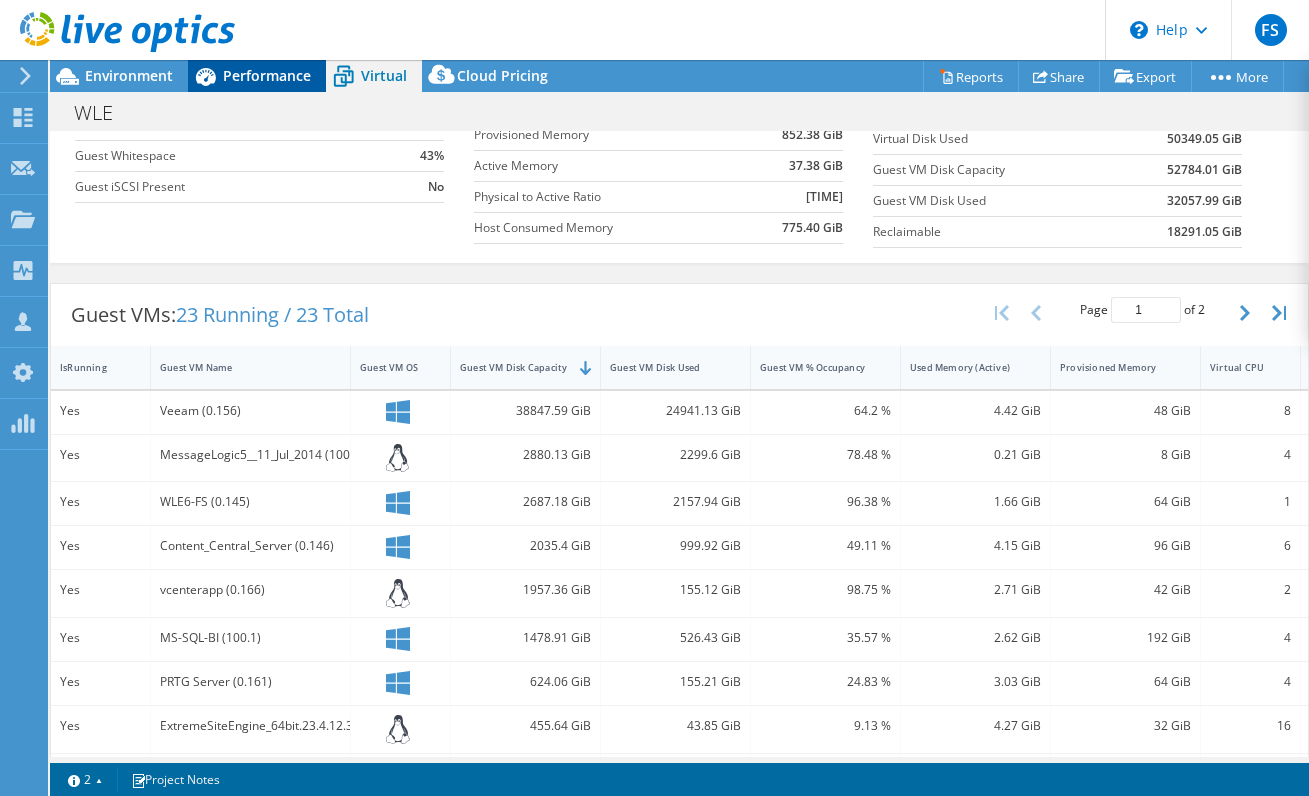click on "Performance" at bounding box center (267, 75) 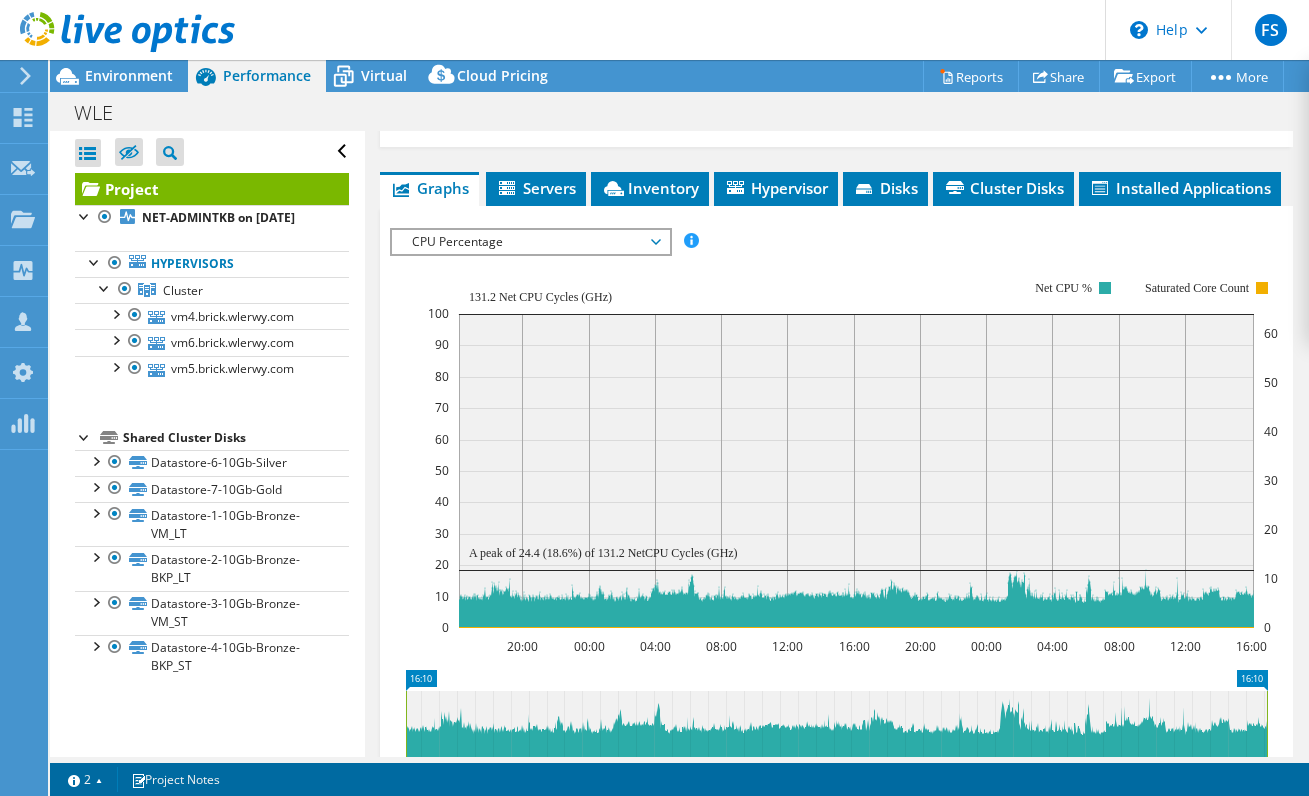 scroll, scrollTop: 519, scrollLeft: 0, axis: vertical 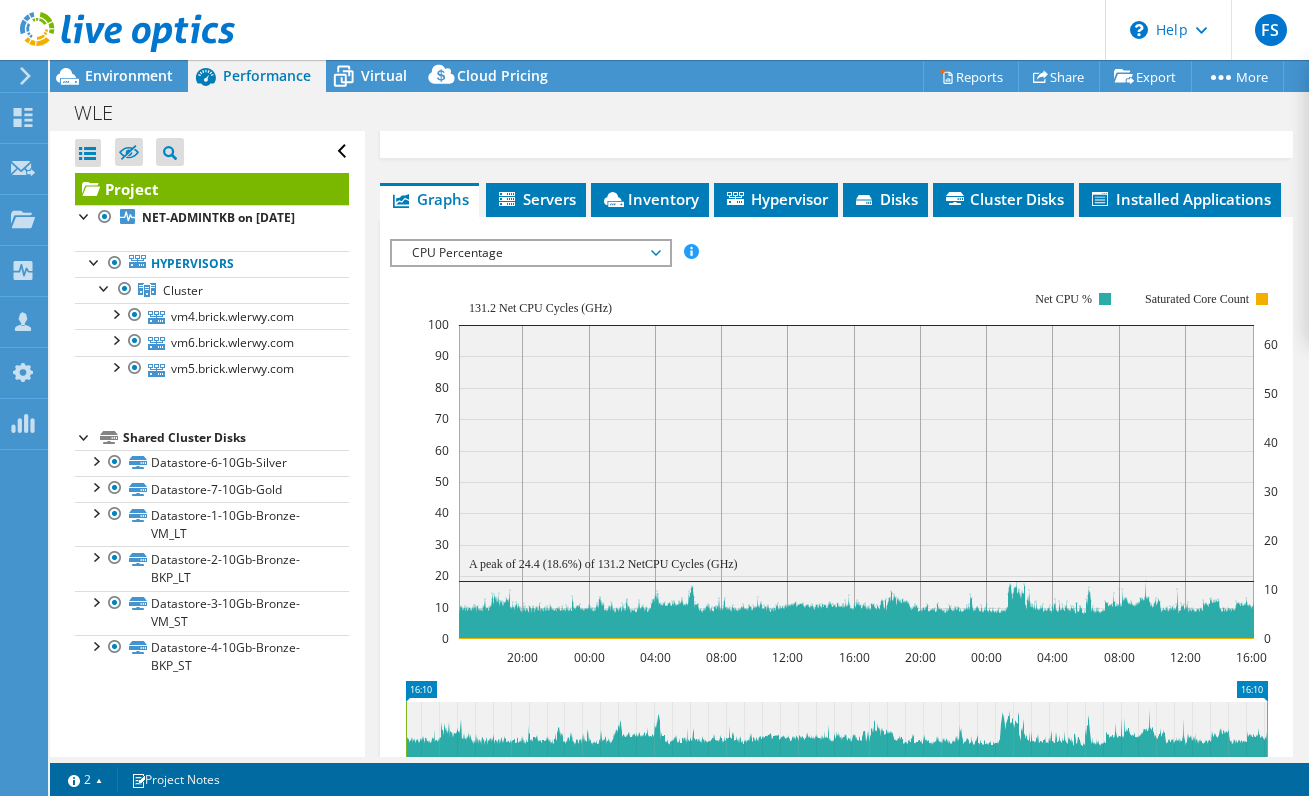 click on "CPU Percentage" at bounding box center (530, 253) 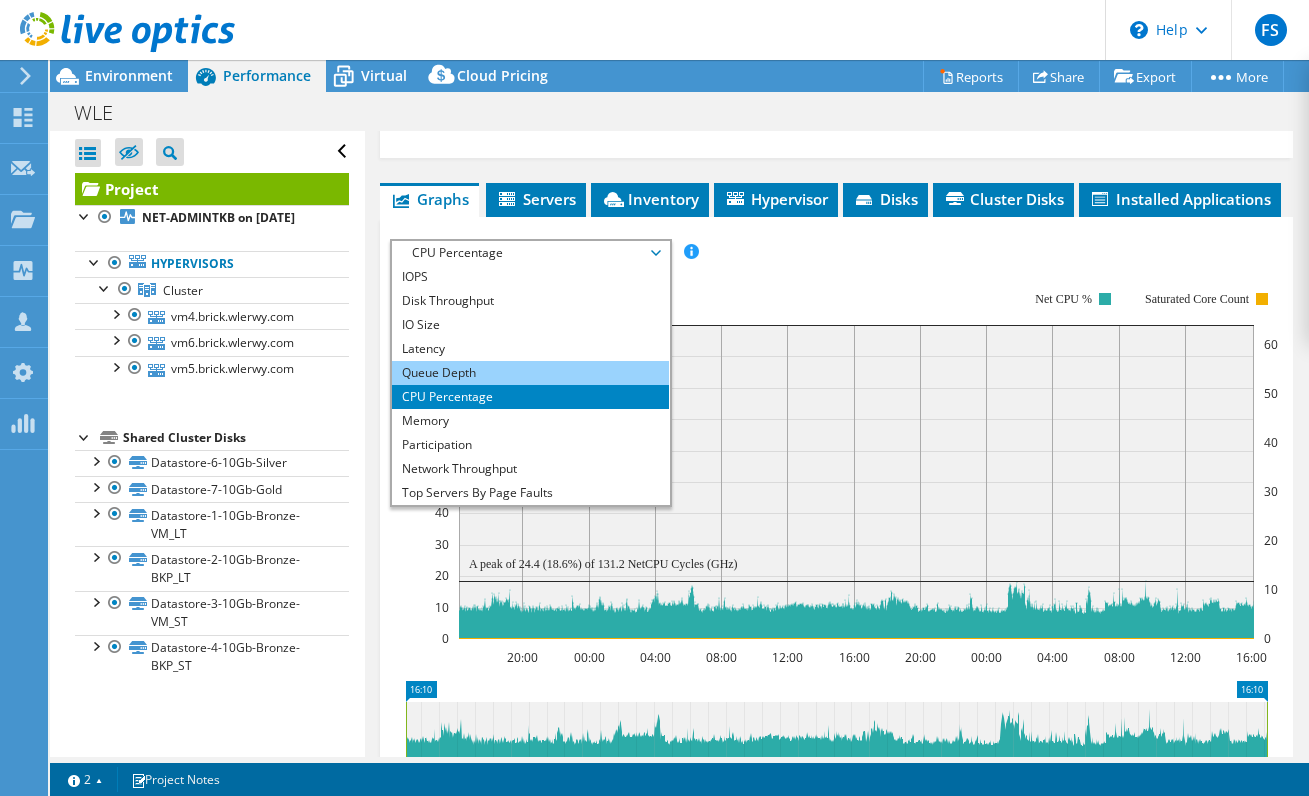 scroll, scrollTop: 72, scrollLeft: 0, axis: vertical 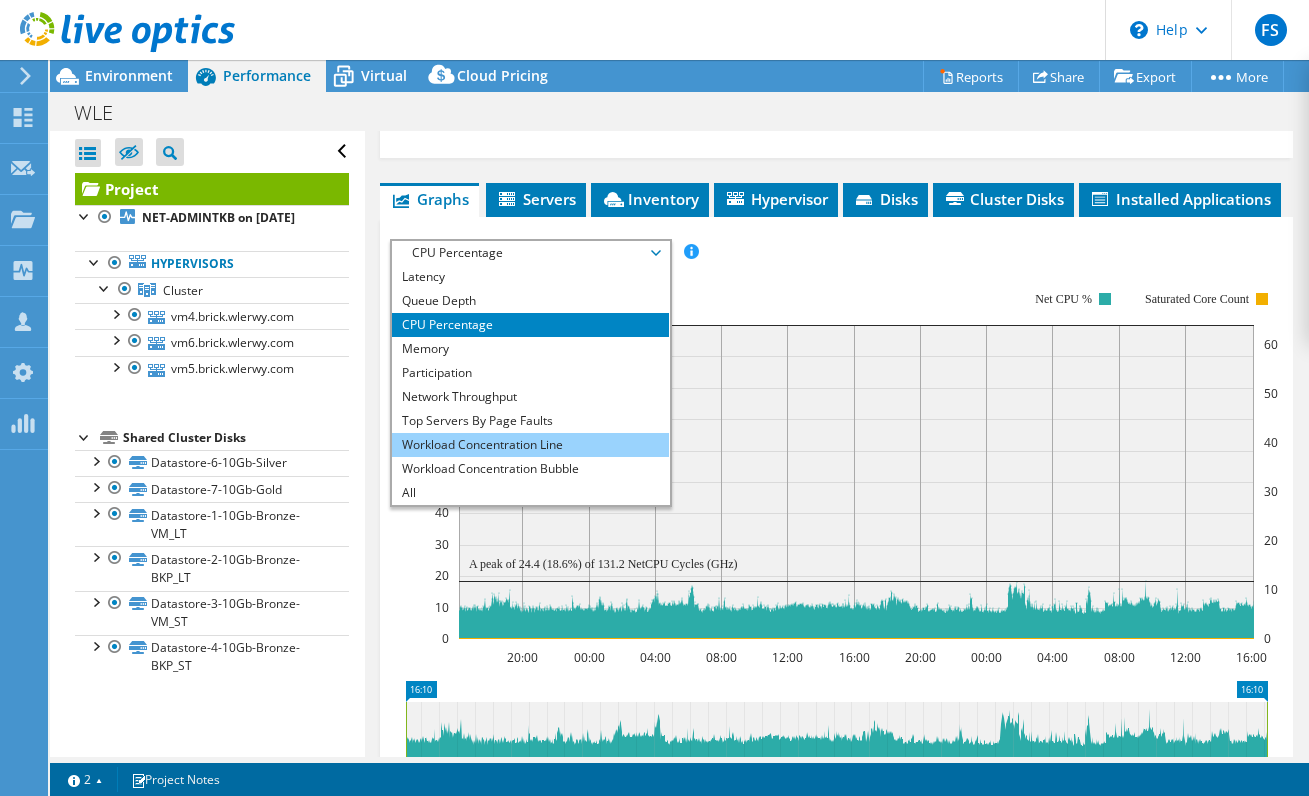 click on "Workload Concentration Line" at bounding box center (530, 445) 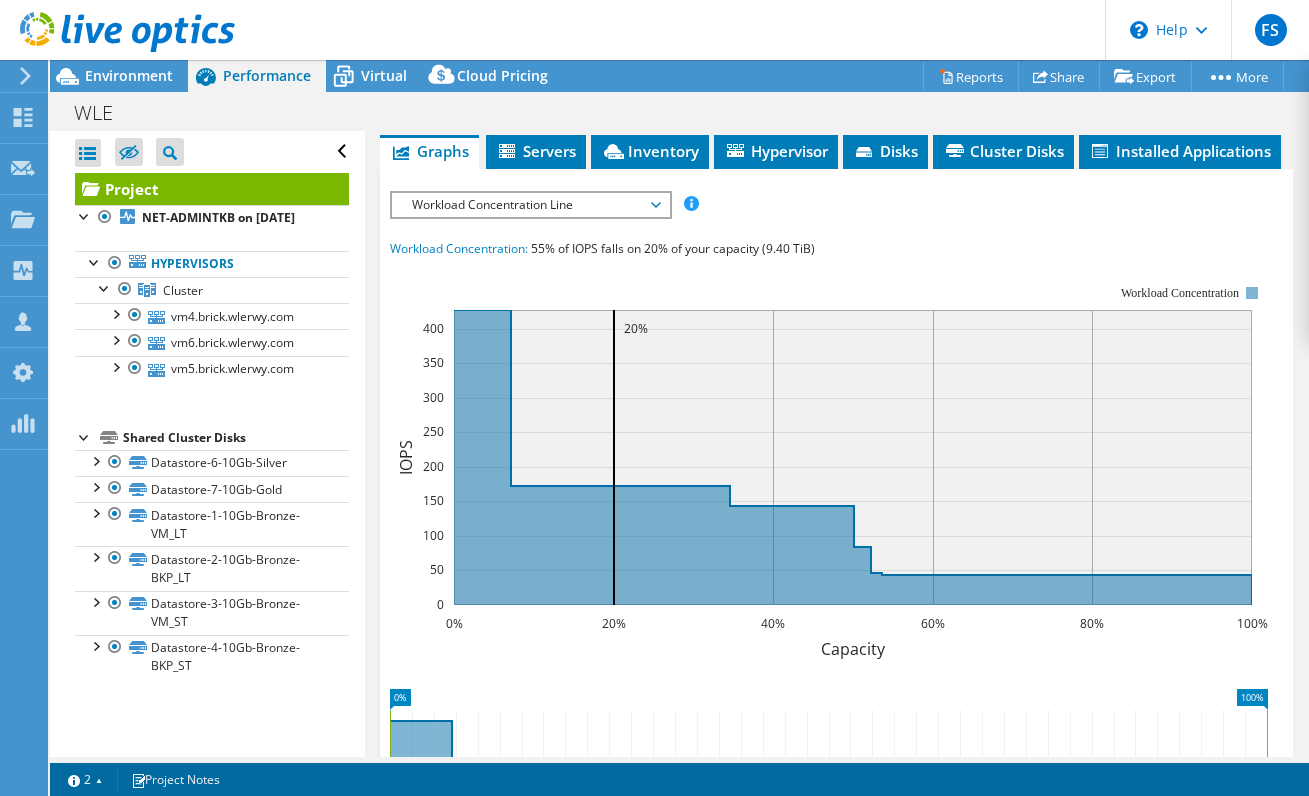 scroll, scrollTop: 567, scrollLeft: 0, axis: vertical 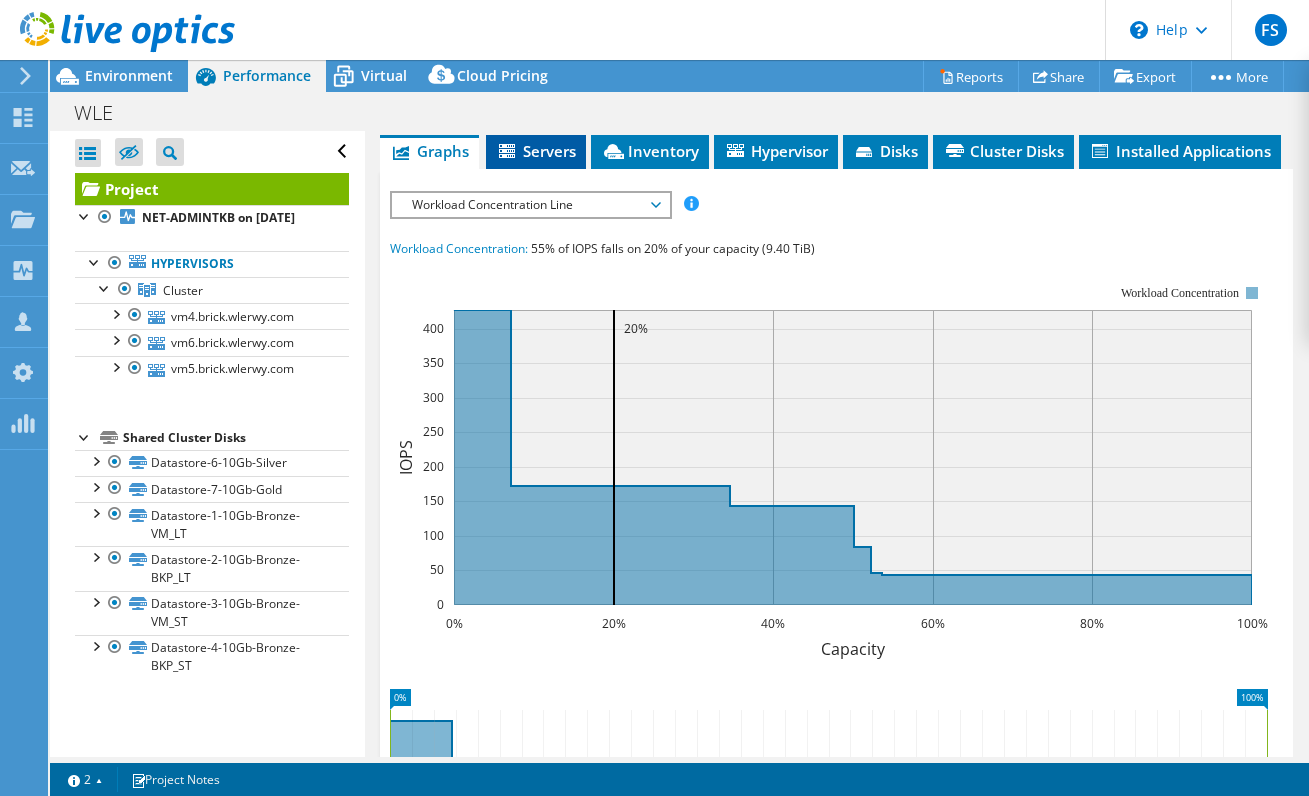 click on "Servers" at bounding box center (536, 151) 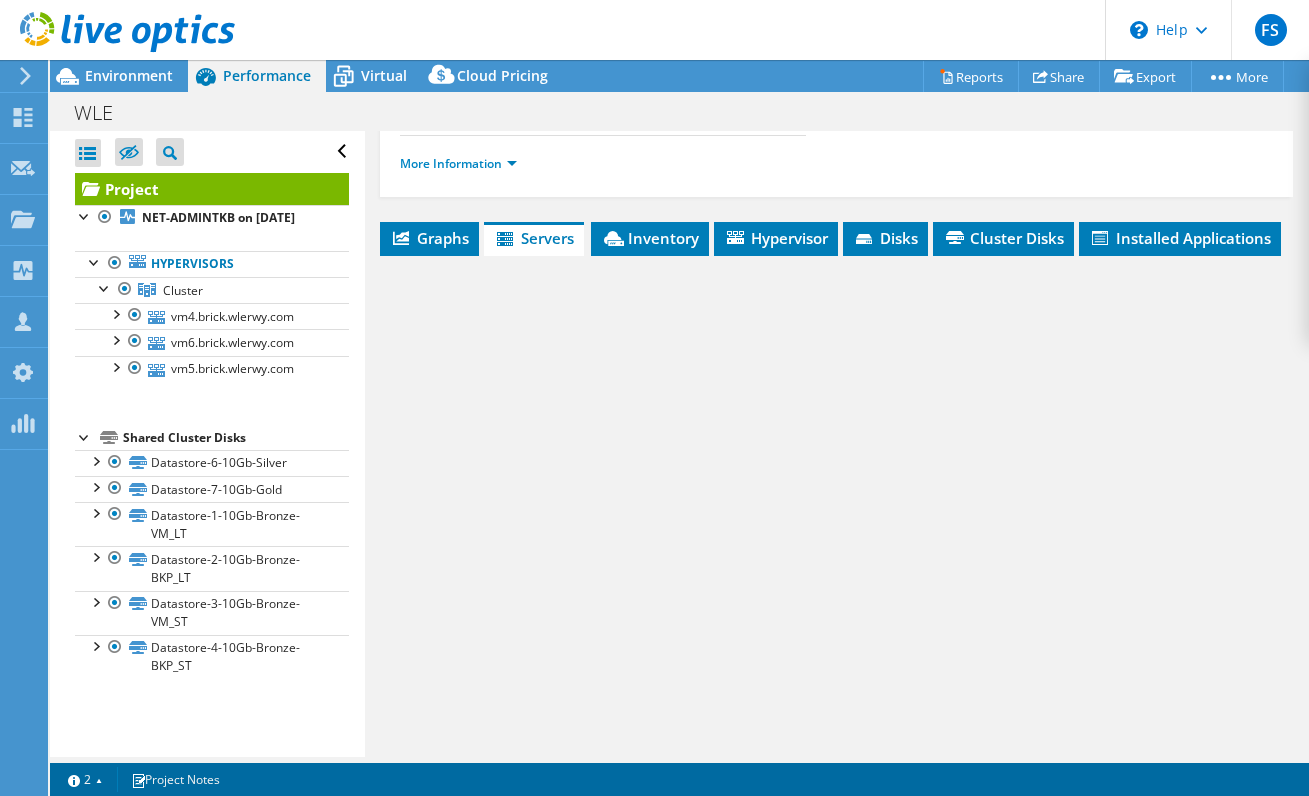 scroll, scrollTop: 479, scrollLeft: 0, axis: vertical 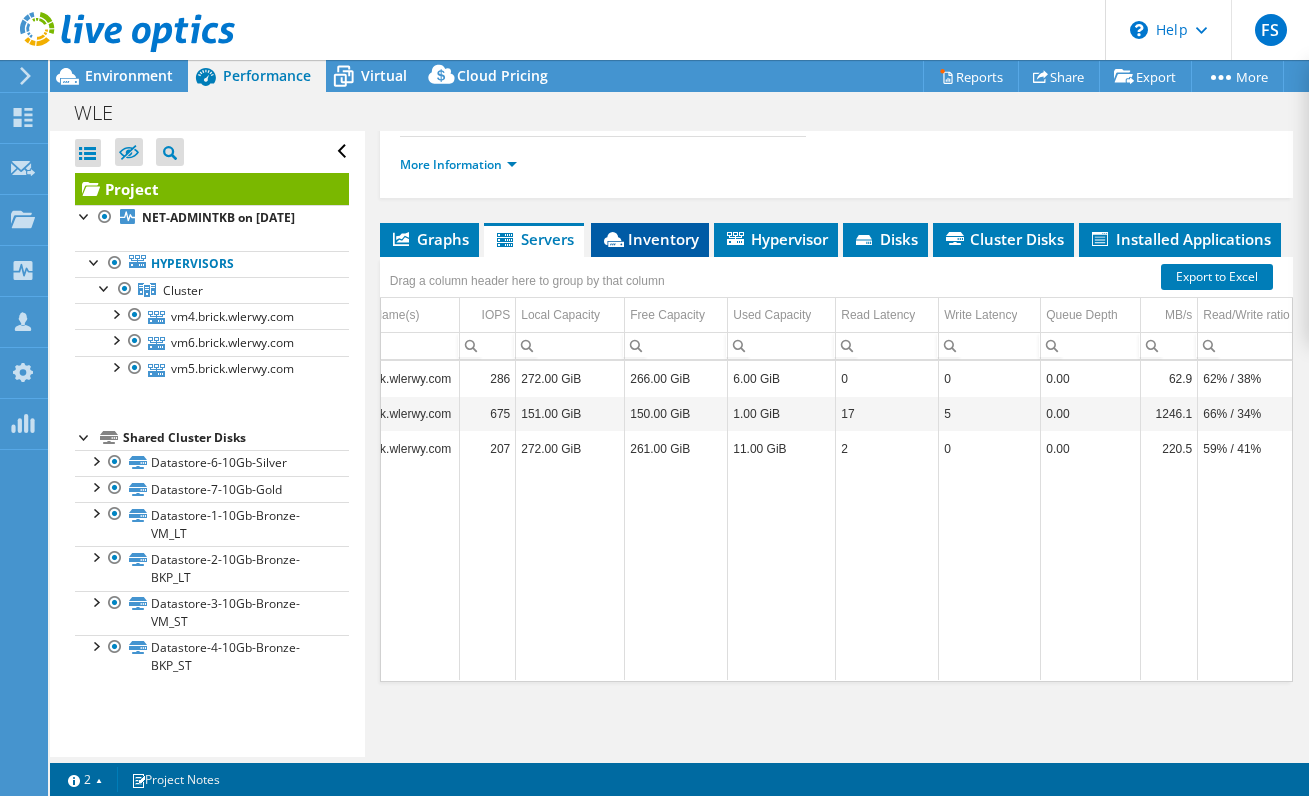 click on "Inventory" at bounding box center (650, 239) 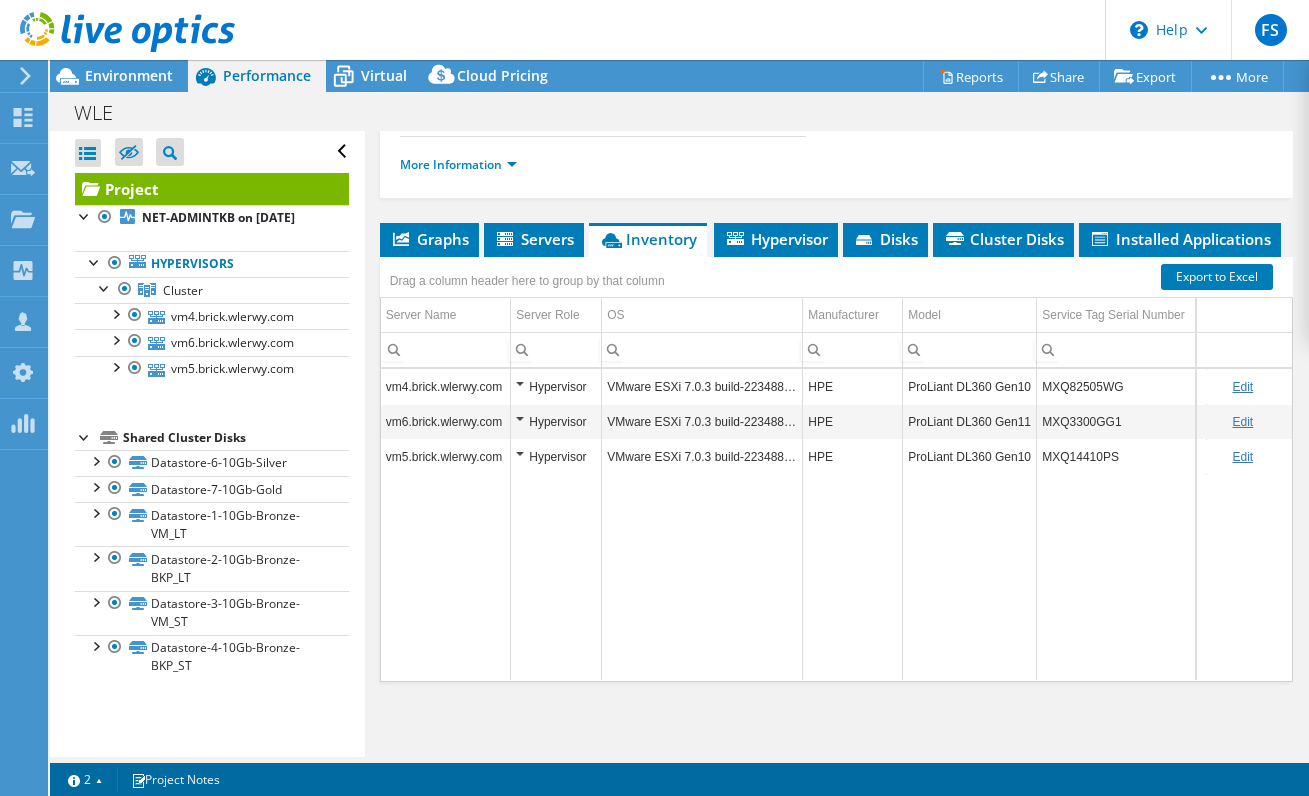 scroll, scrollTop: 0, scrollLeft: 114, axis: horizontal 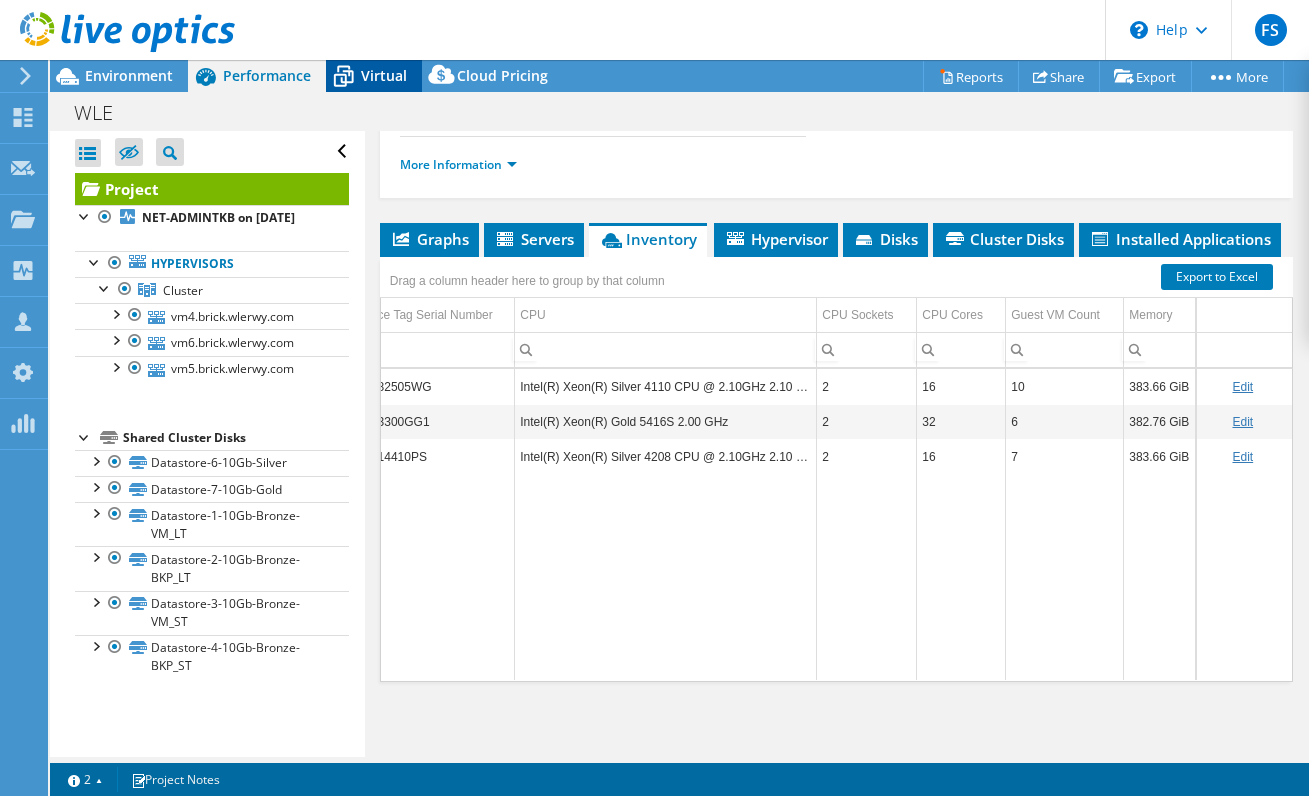 click on "Virtual" at bounding box center (384, 75) 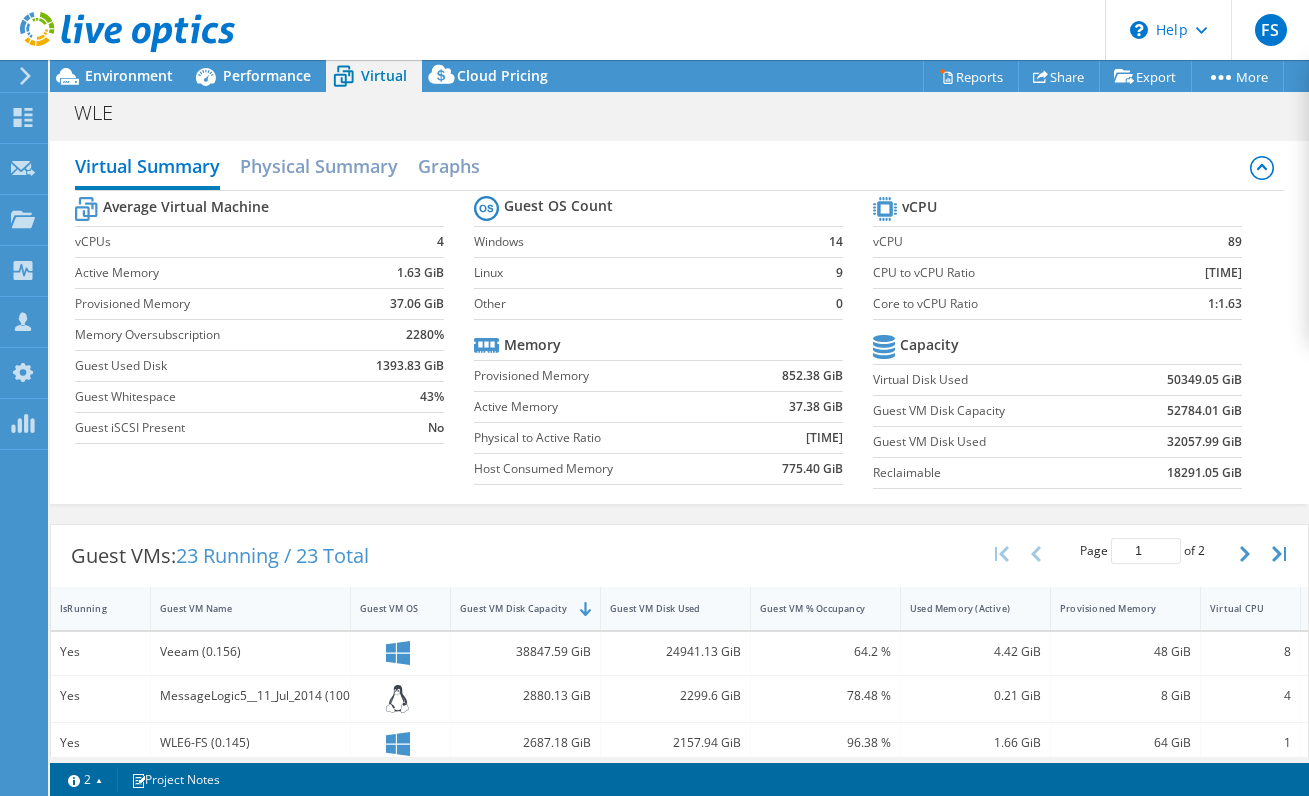 click 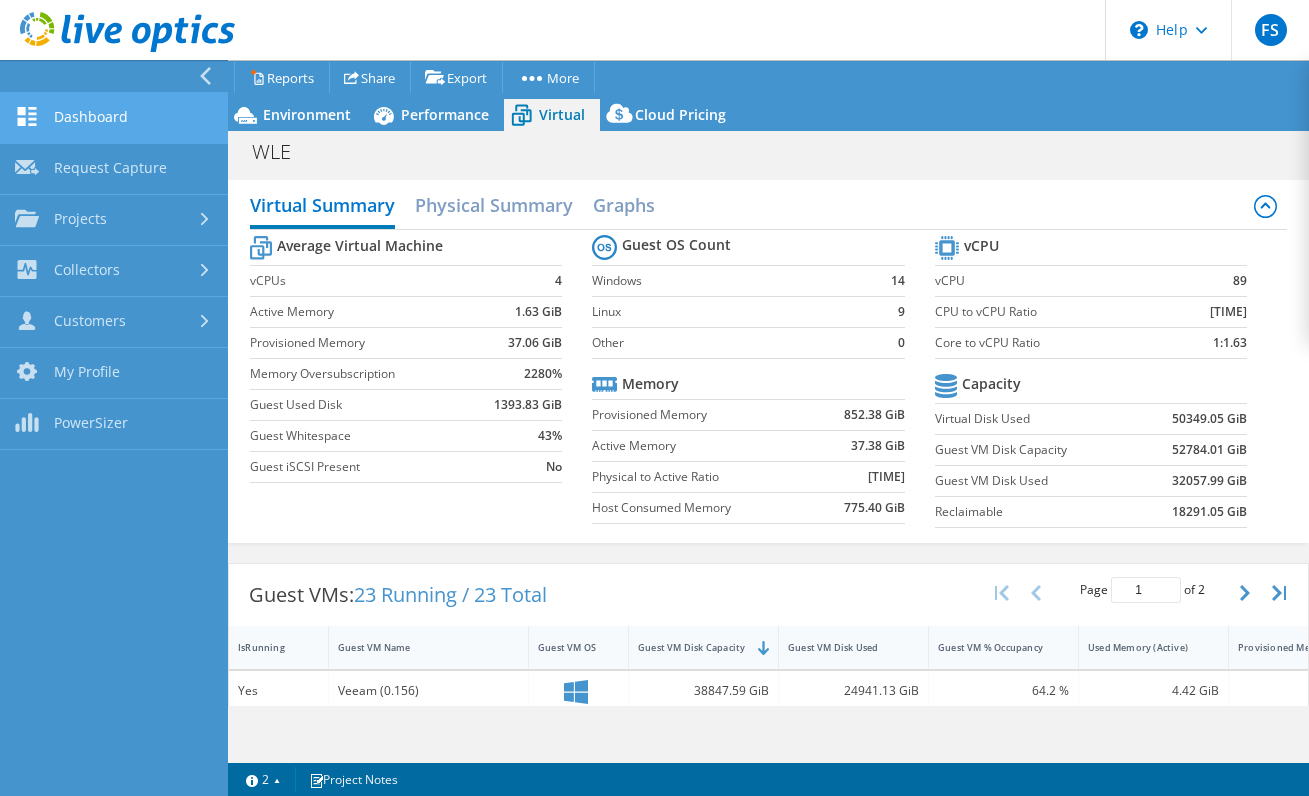 click on "Dashboard" at bounding box center (114, 118) 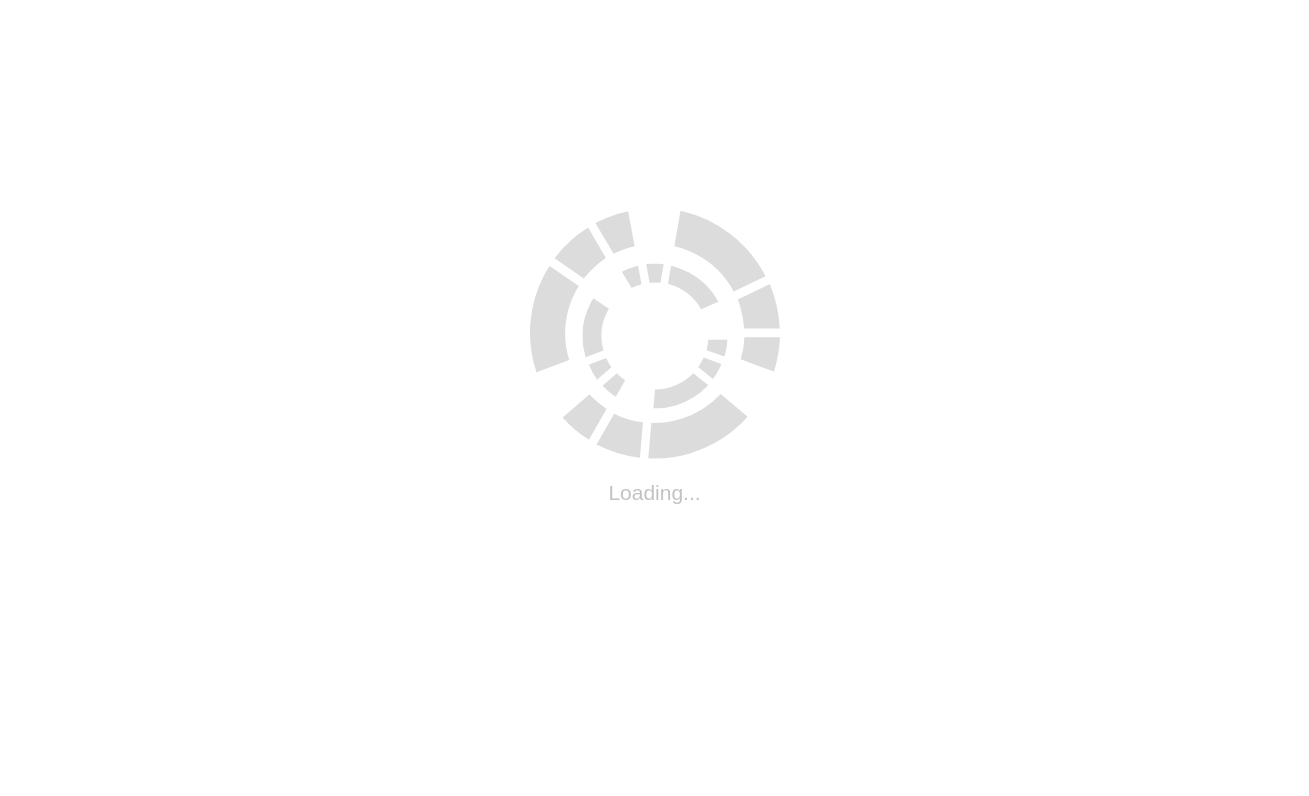scroll, scrollTop: 0, scrollLeft: 0, axis: both 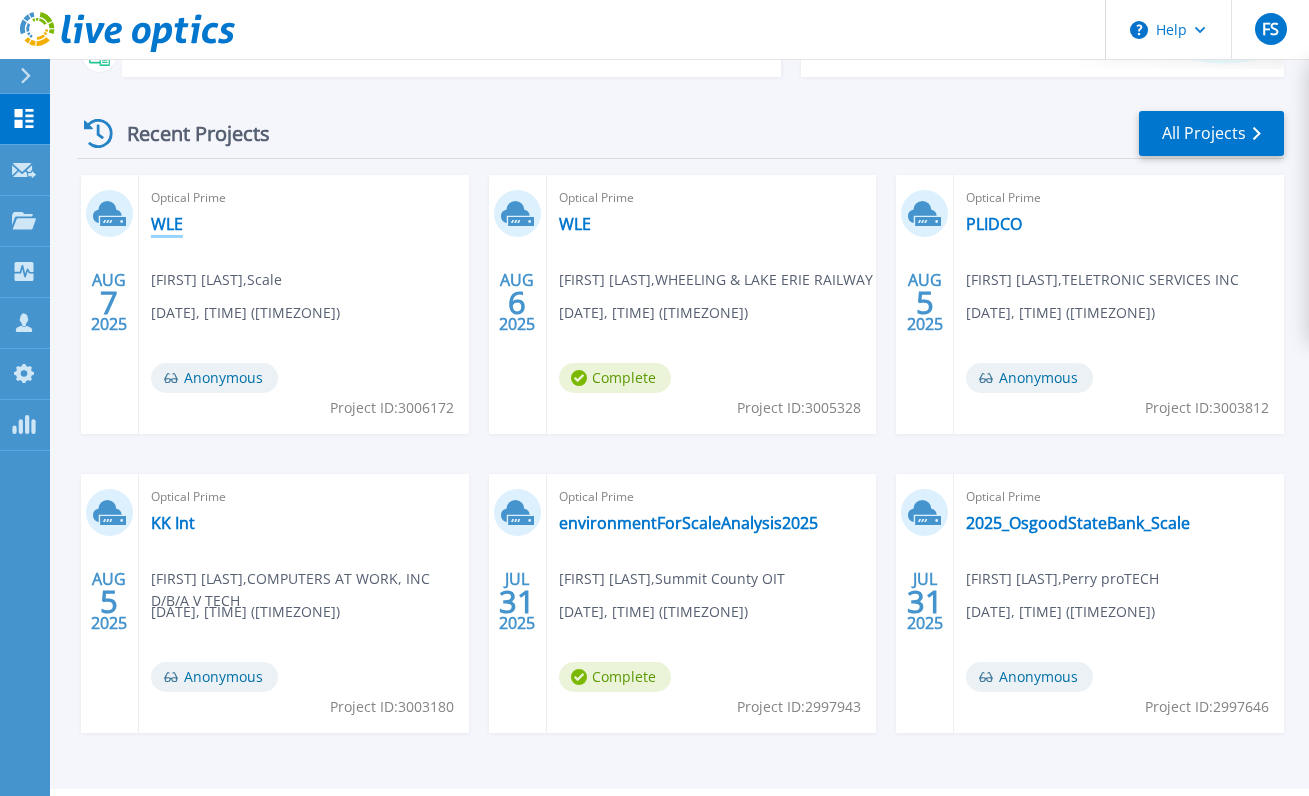click on "WLE" at bounding box center (167, 224) 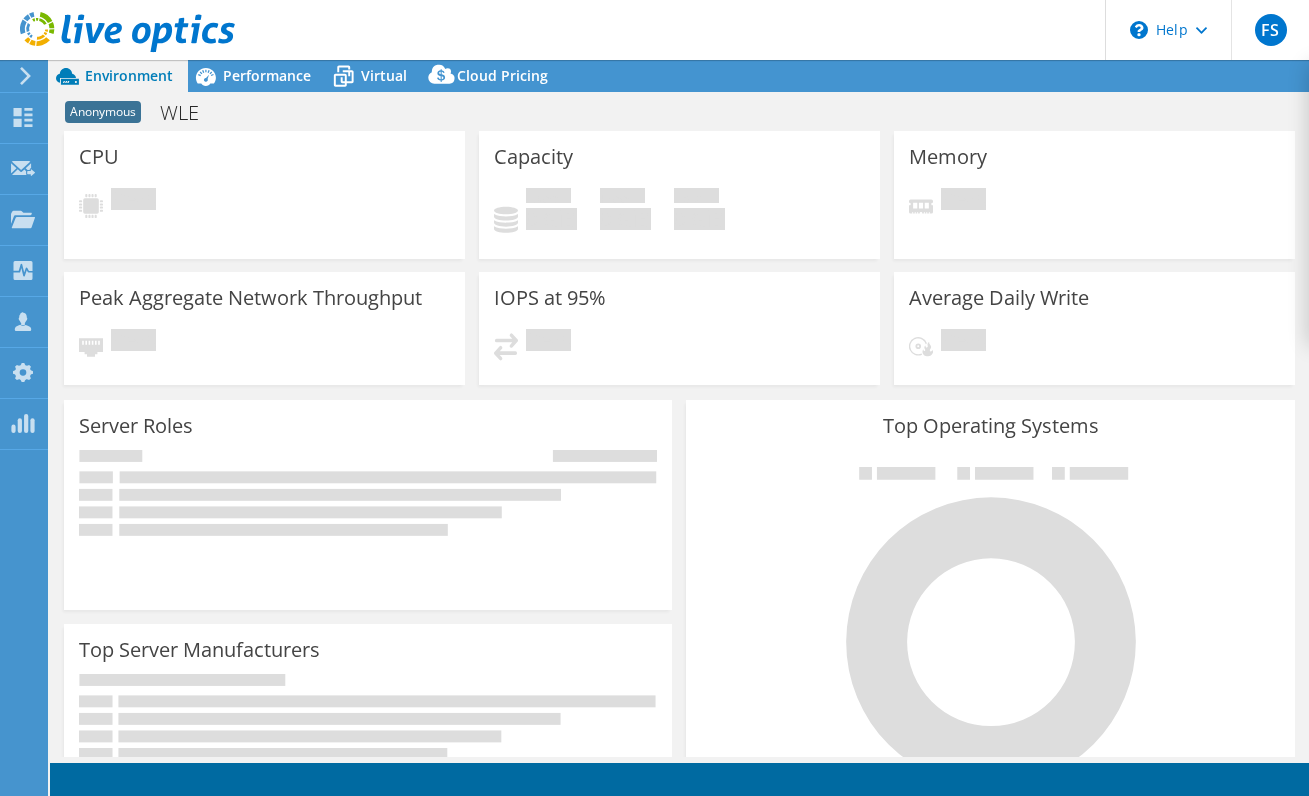 scroll, scrollTop: 0, scrollLeft: 0, axis: both 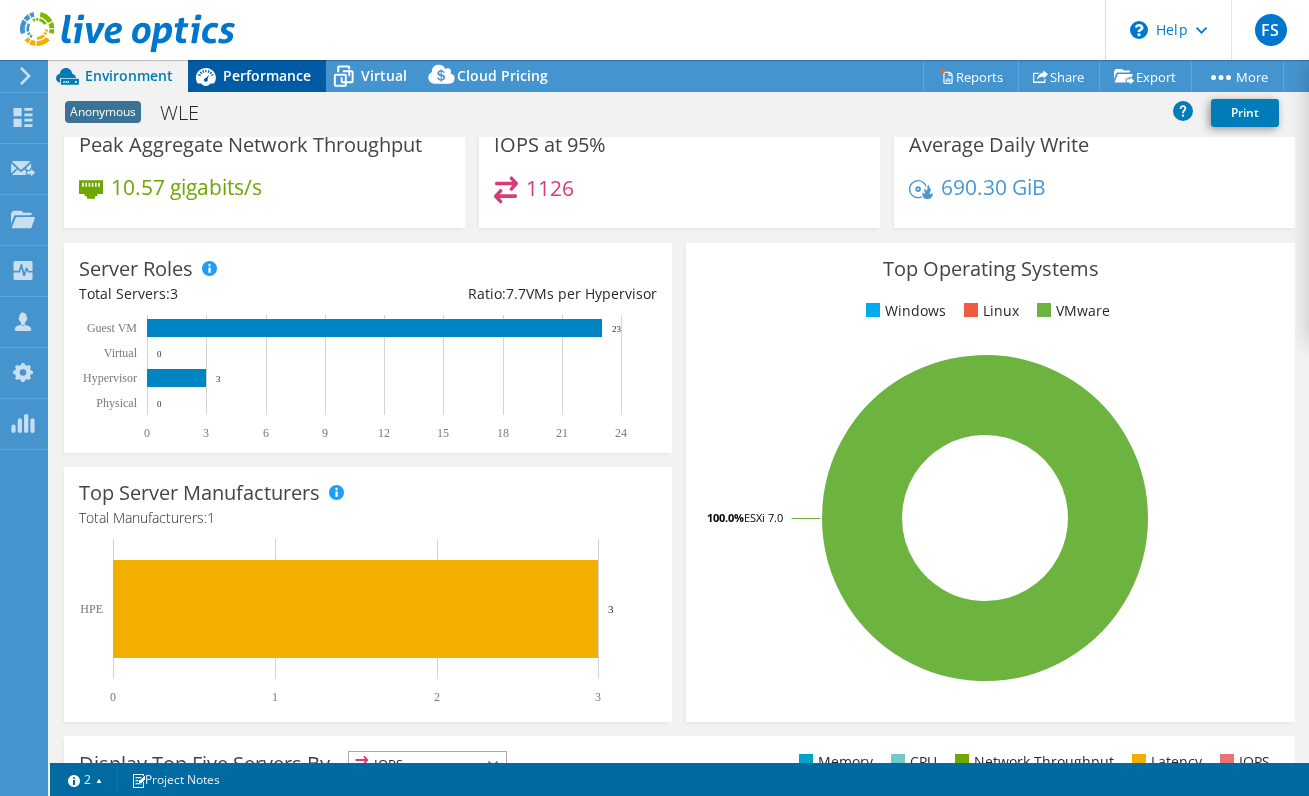 click on "Performance" at bounding box center (267, 75) 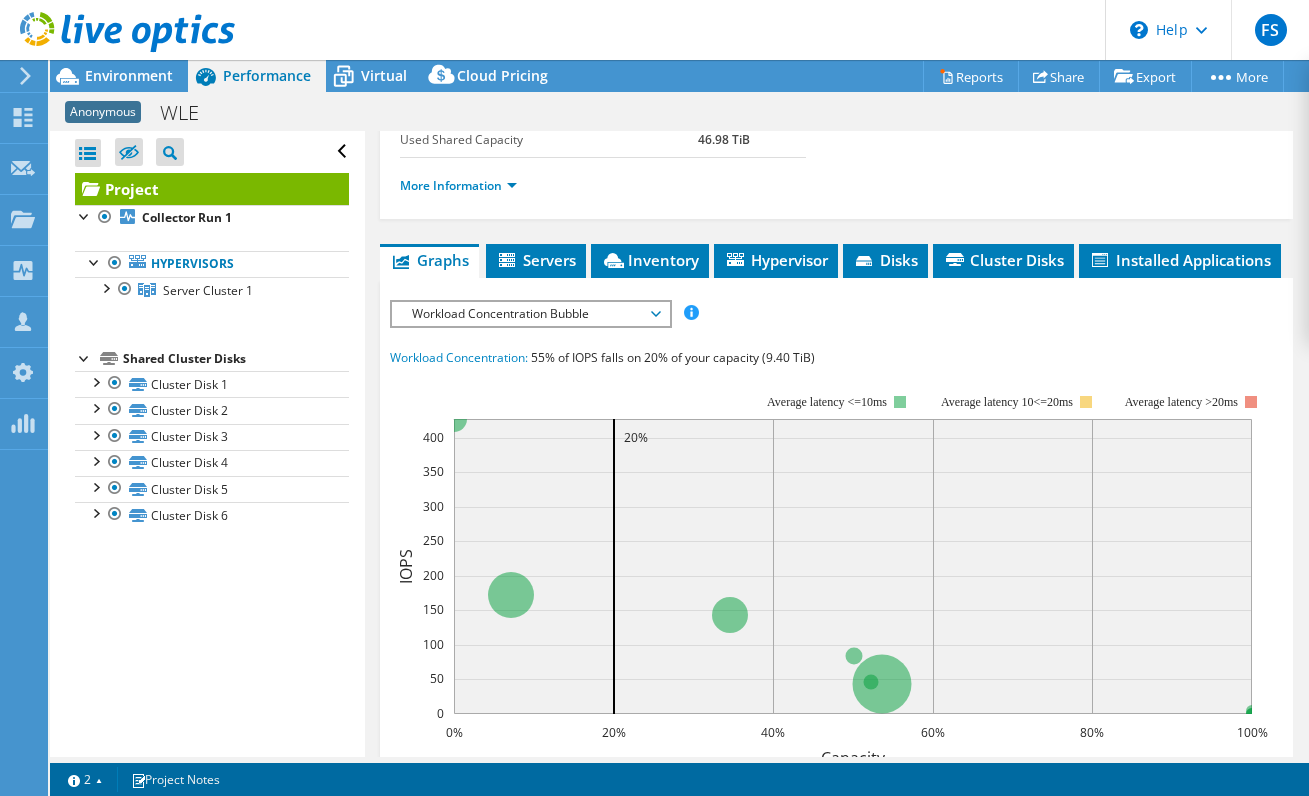 scroll, scrollTop: 0, scrollLeft: 0, axis: both 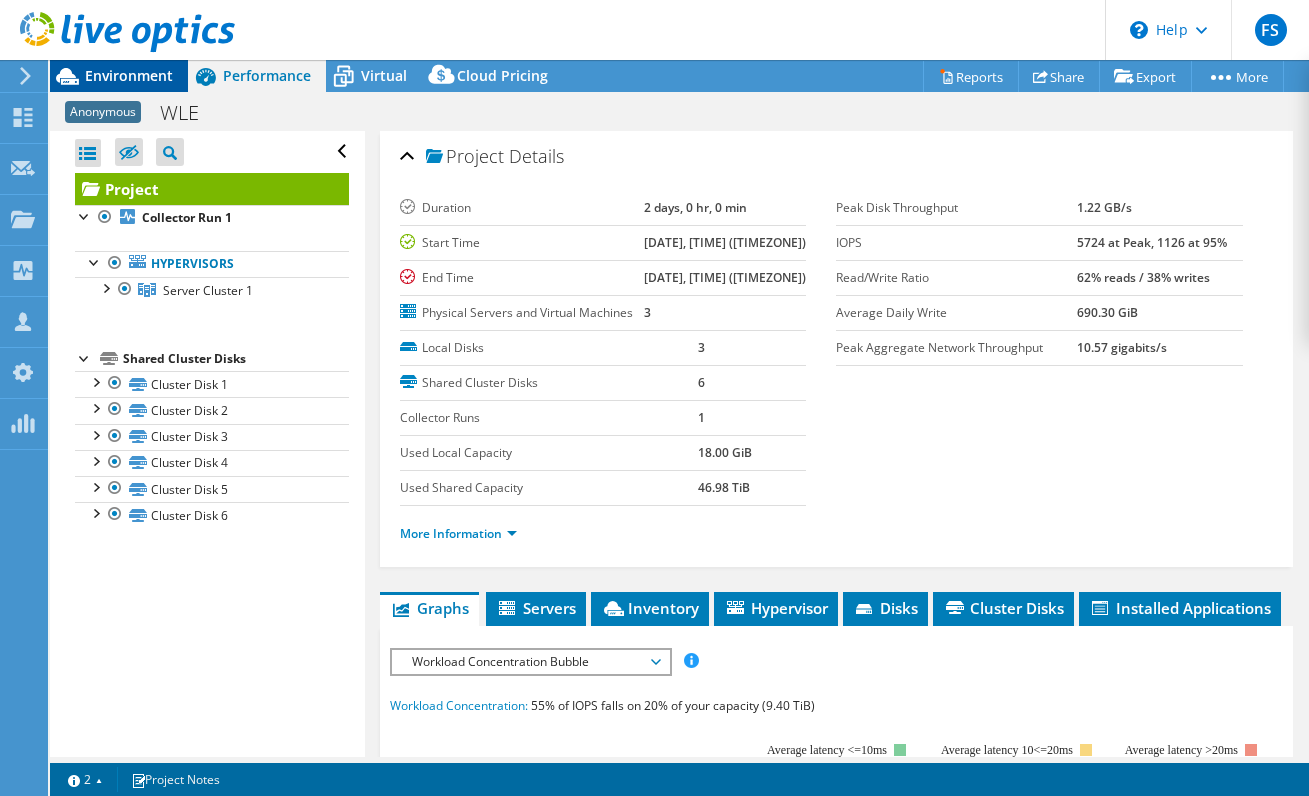 click on "Environment" at bounding box center (119, 76) 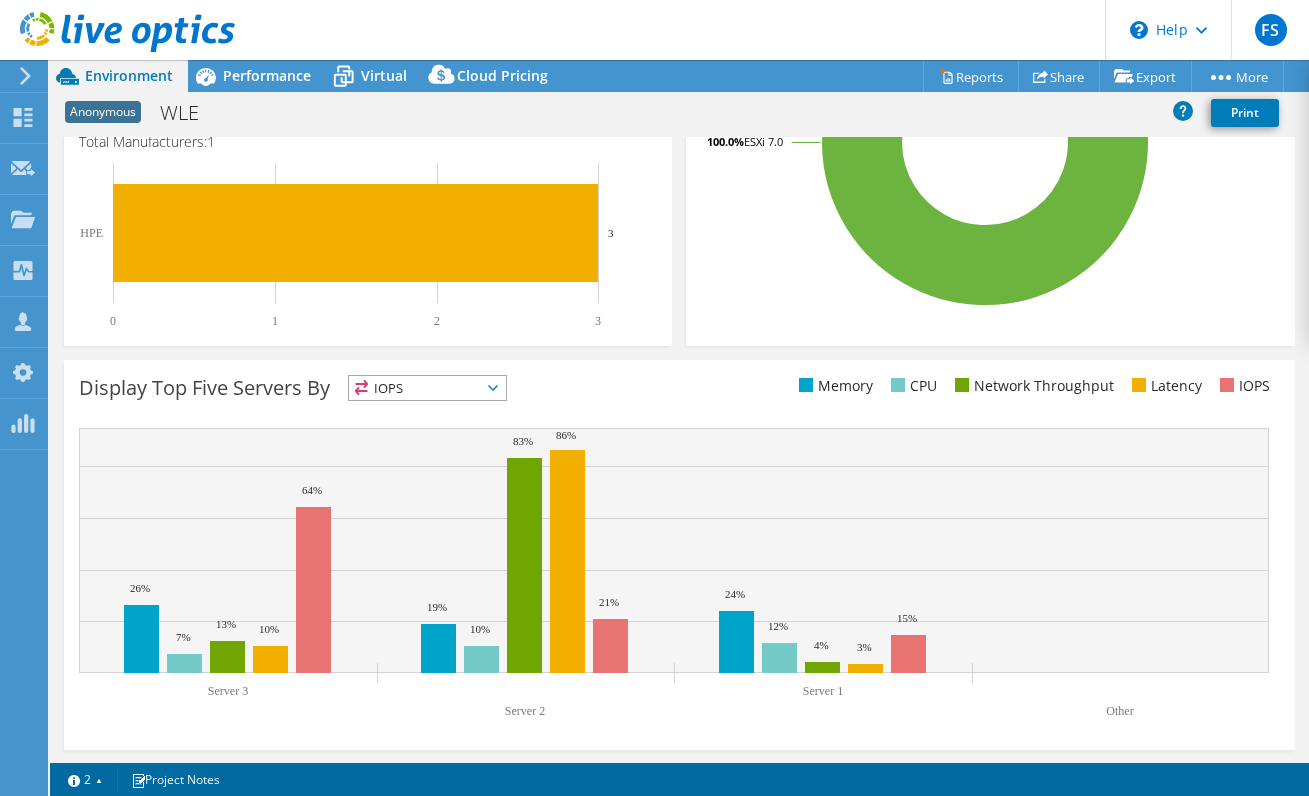 scroll, scrollTop: 0, scrollLeft: 0, axis: both 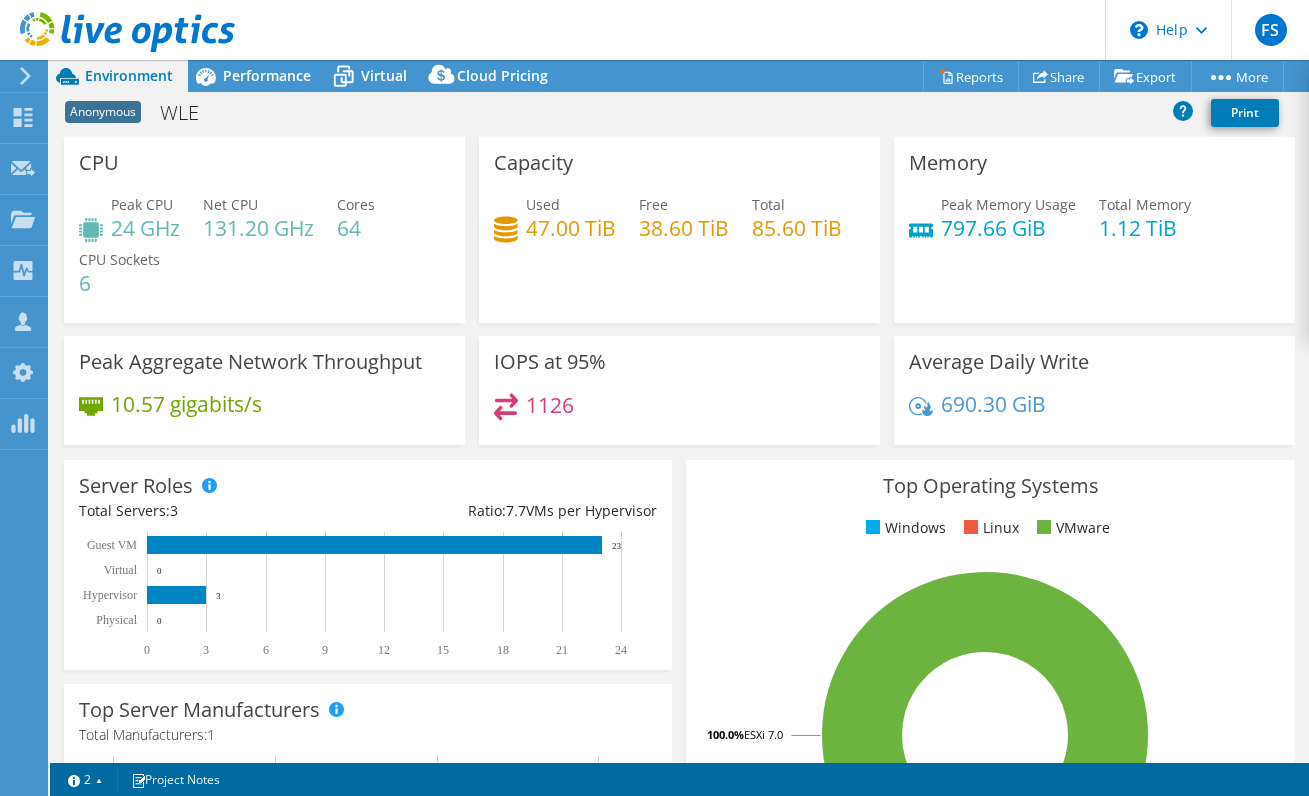 click on "Dashboard
Request Capture
Projects
Search Projects
Upload SIOKIT & Files
Optical Prime Collector Runs" at bounding box center (-66, 428) 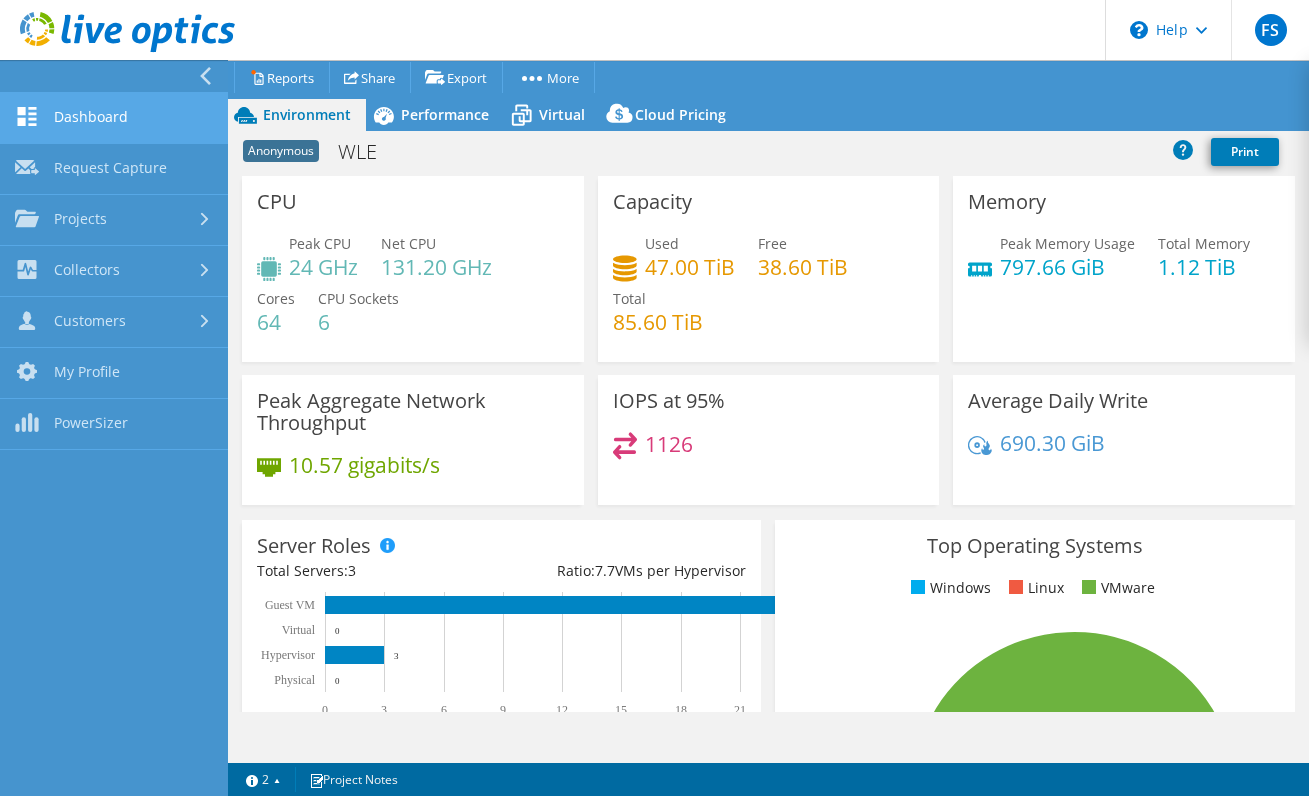 click on "Dashboard" at bounding box center (114, 118) 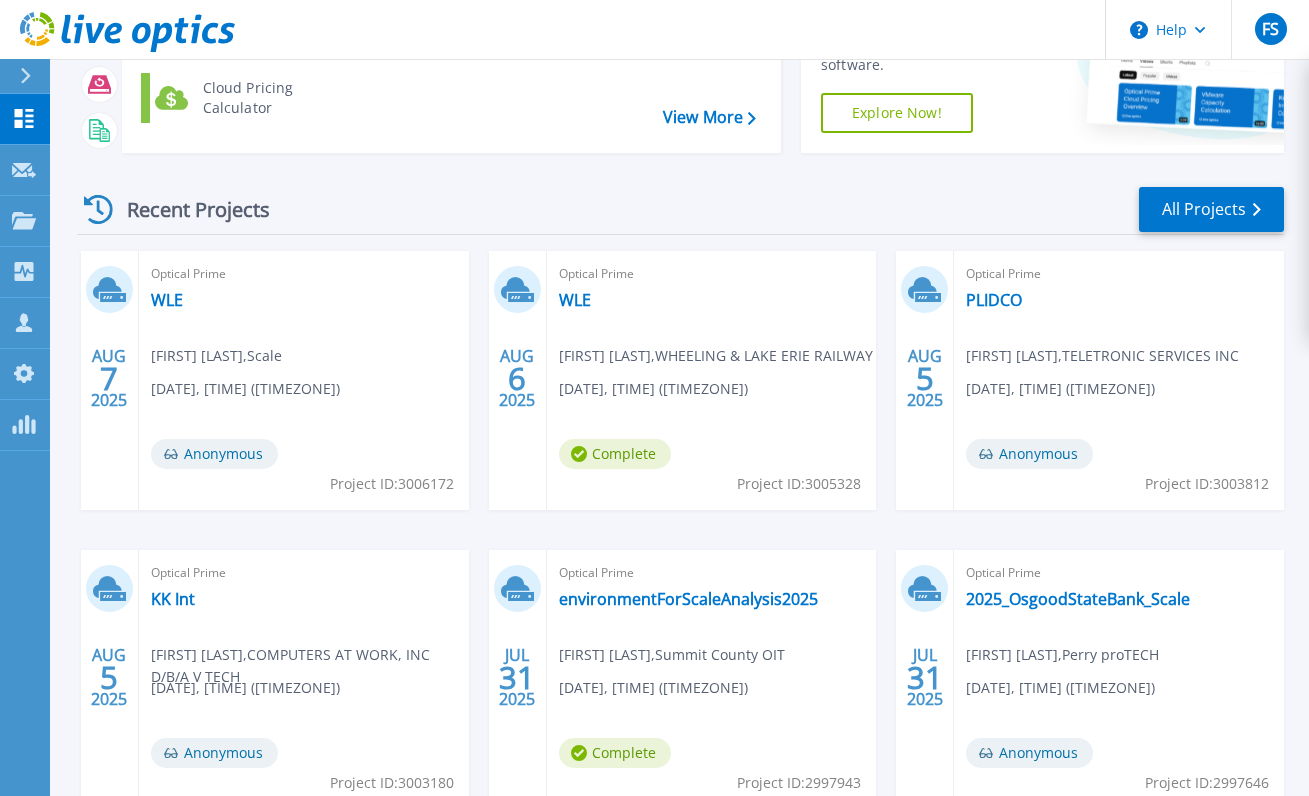 scroll, scrollTop: 256, scrollLeft: 0, axis: vertical 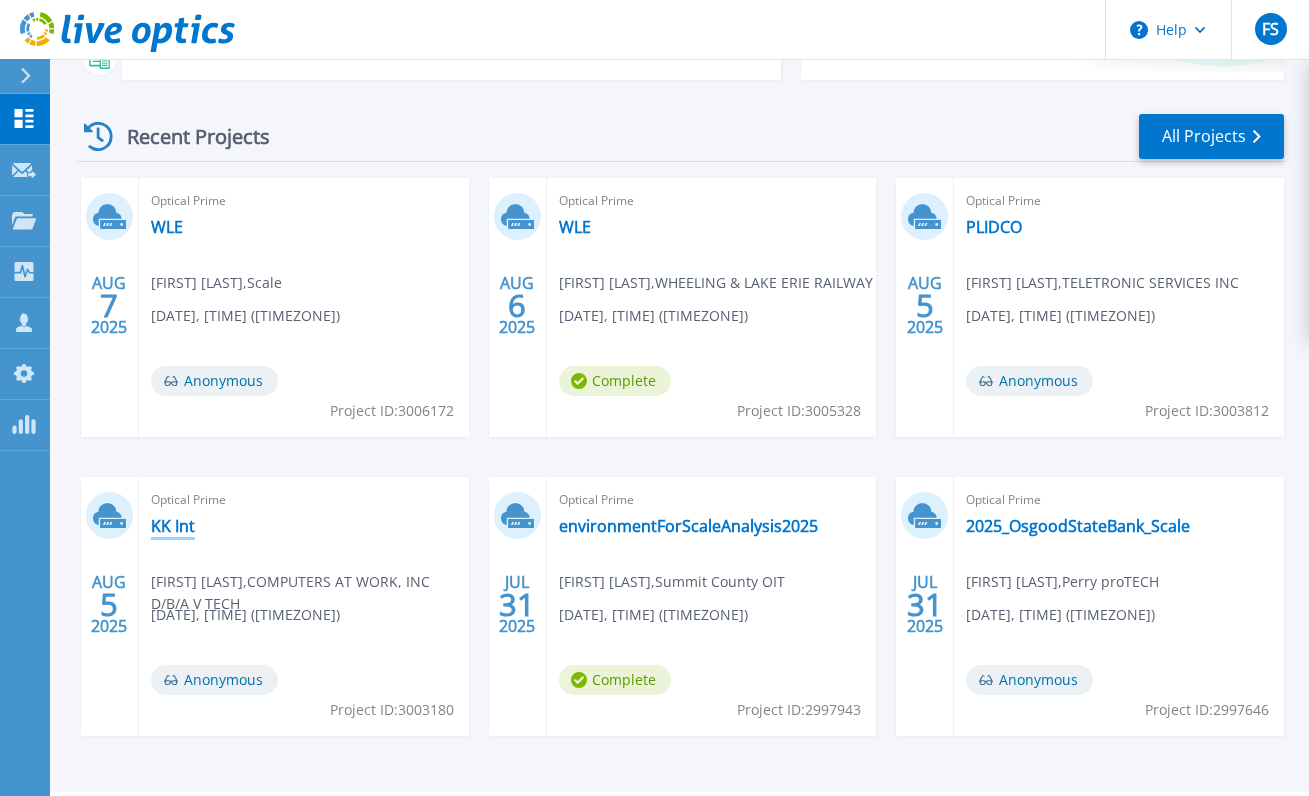 click on "KK Int" at bounding box center [173, 526] 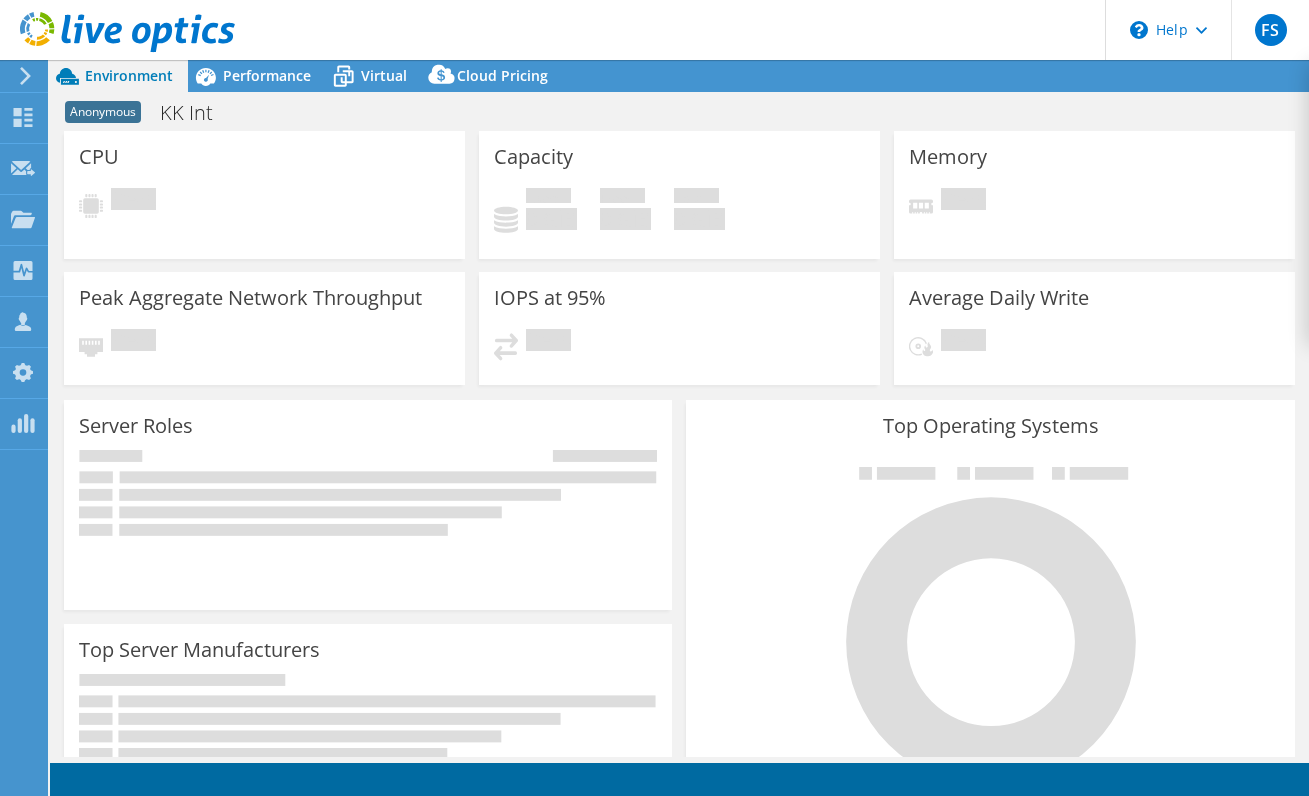 scroll, scrollTop: 0, scrollLeft: 0, axis: both 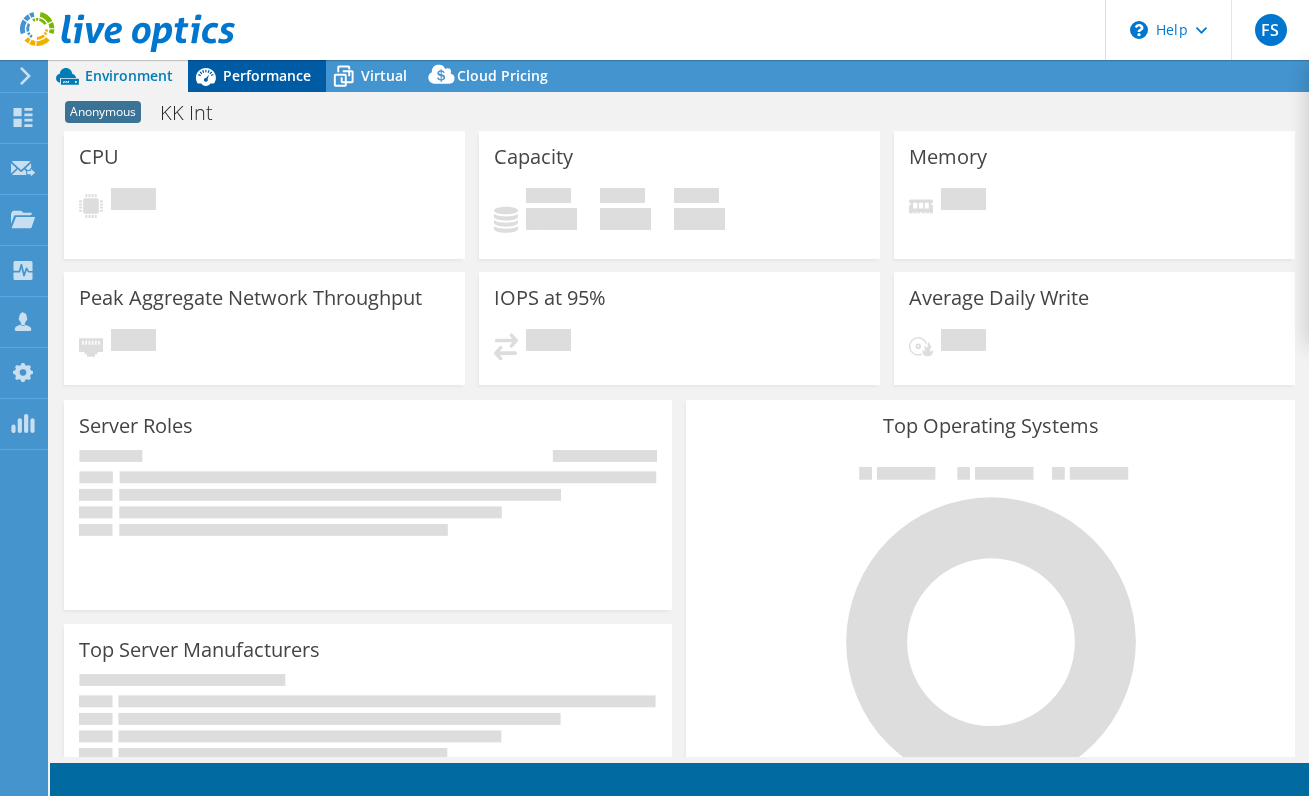 click on "Performance" at bounding box center [267, 75] 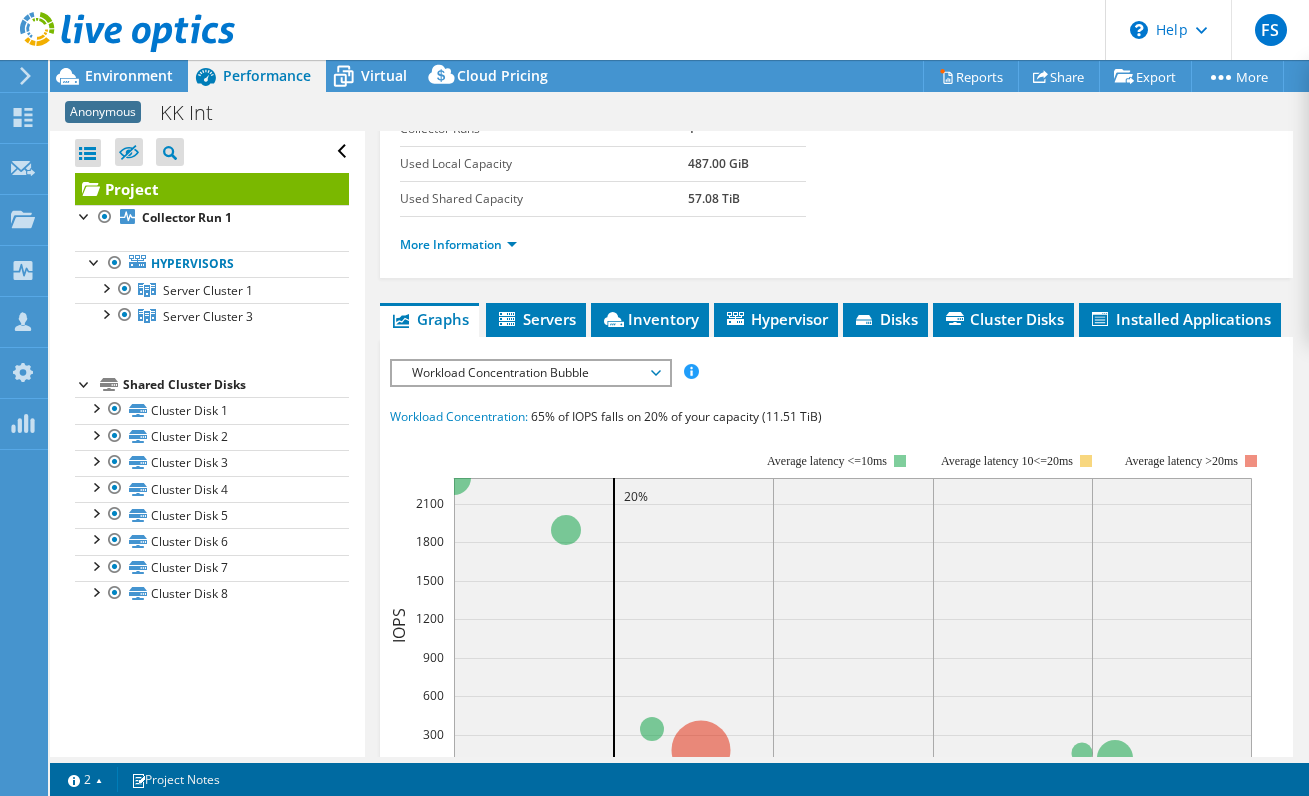 scroll, scrollTop: 0, scrollLeft: 0, axis: both 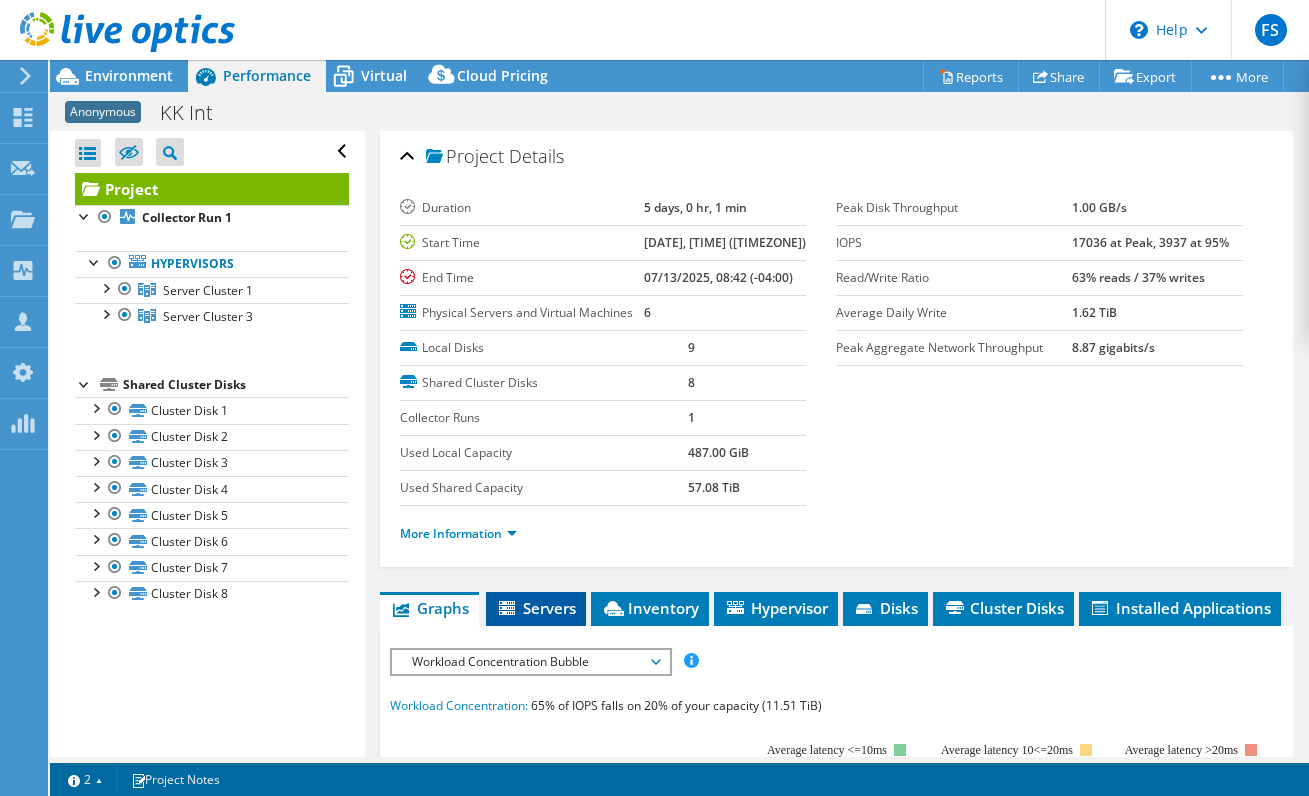 click on "Servers" at bounding box center (536, 609) 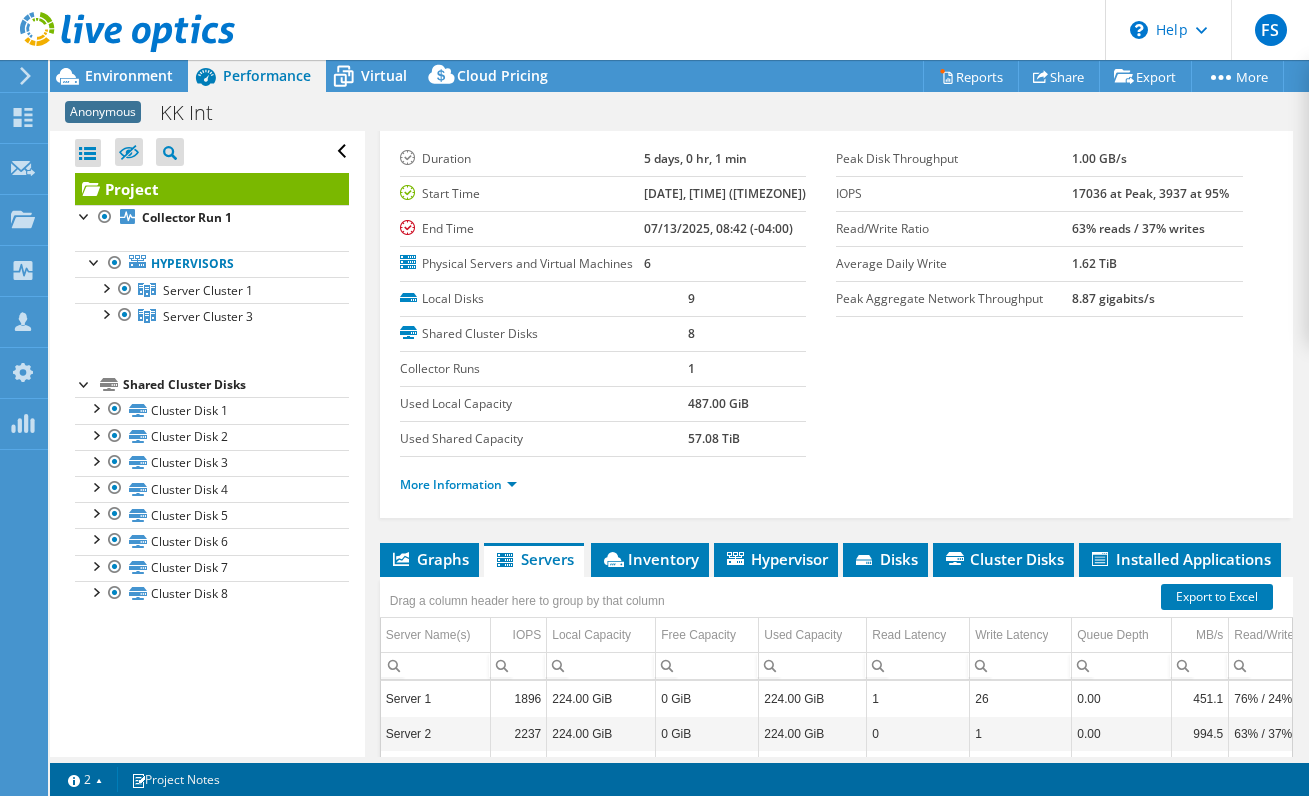 scroll, scrollTop: 0, scrollLeft: 0, axis: both 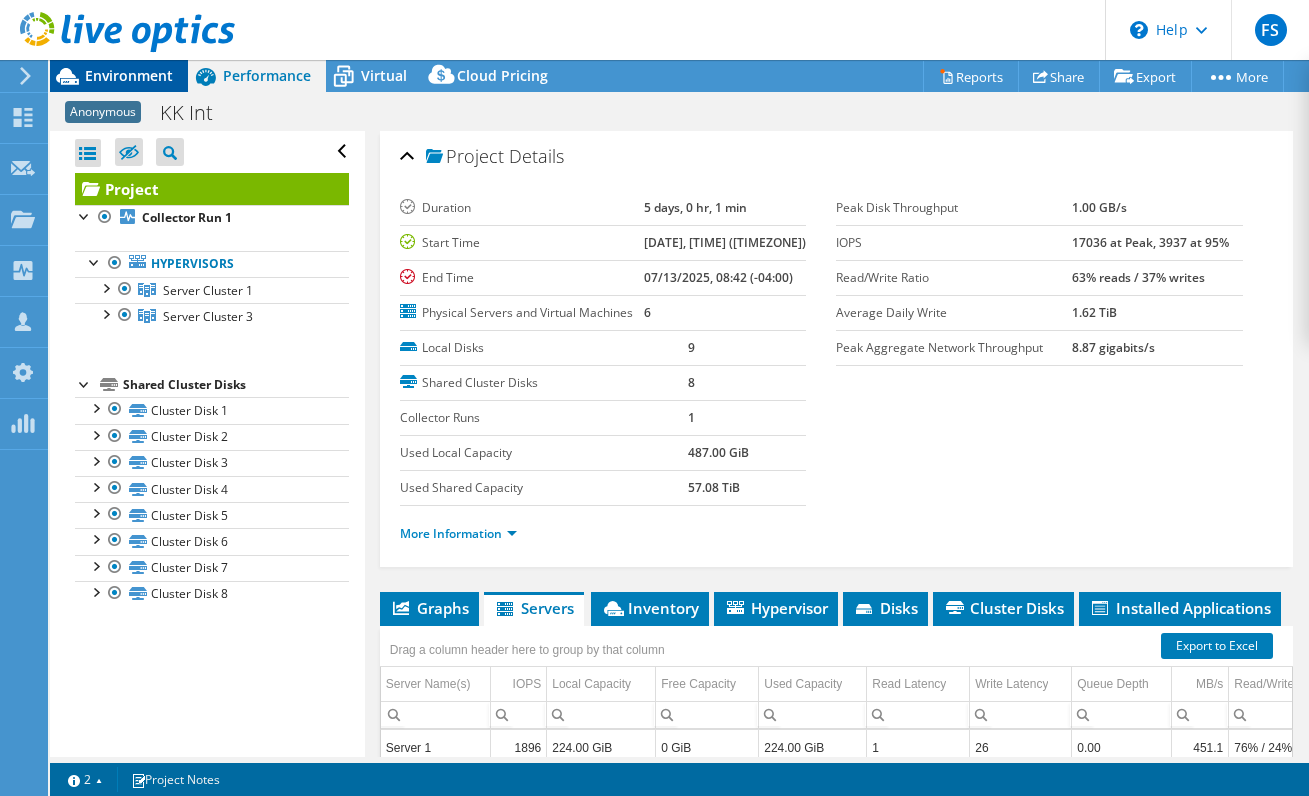 click on "Environment" at bounding box center (129, 75) 